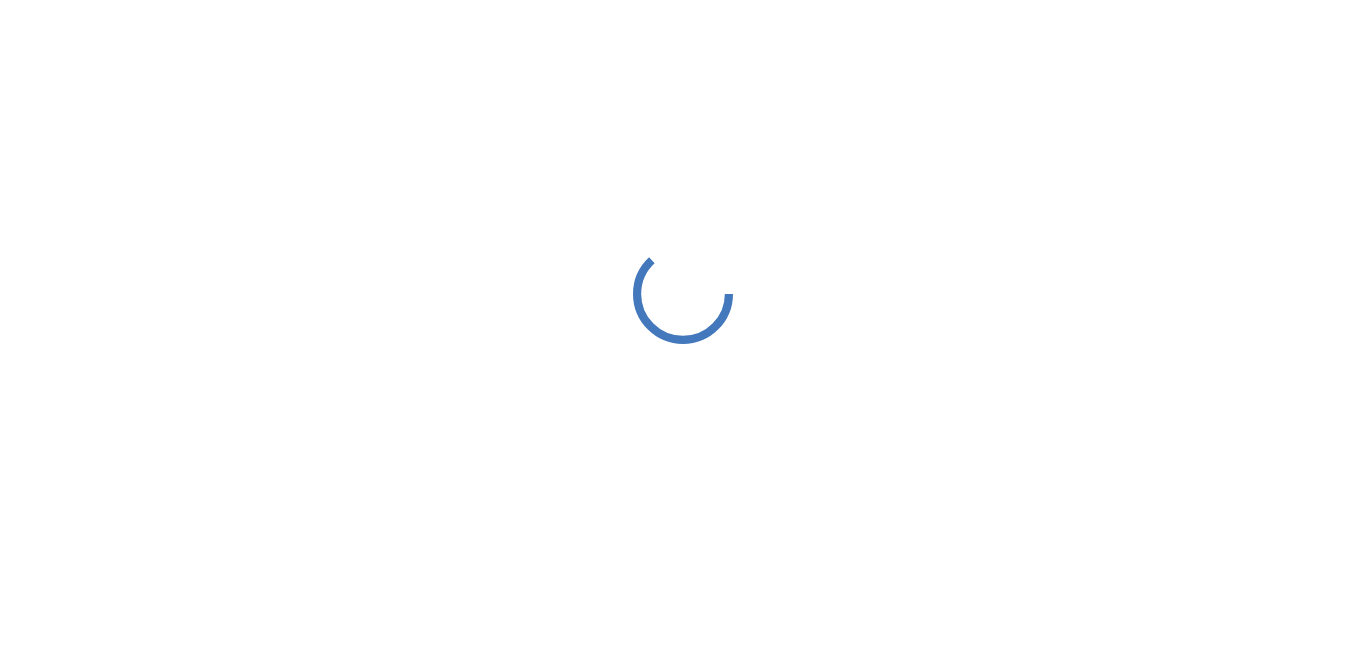 scroll, scrollTop: 0, scrollLeft: 0, axis: both 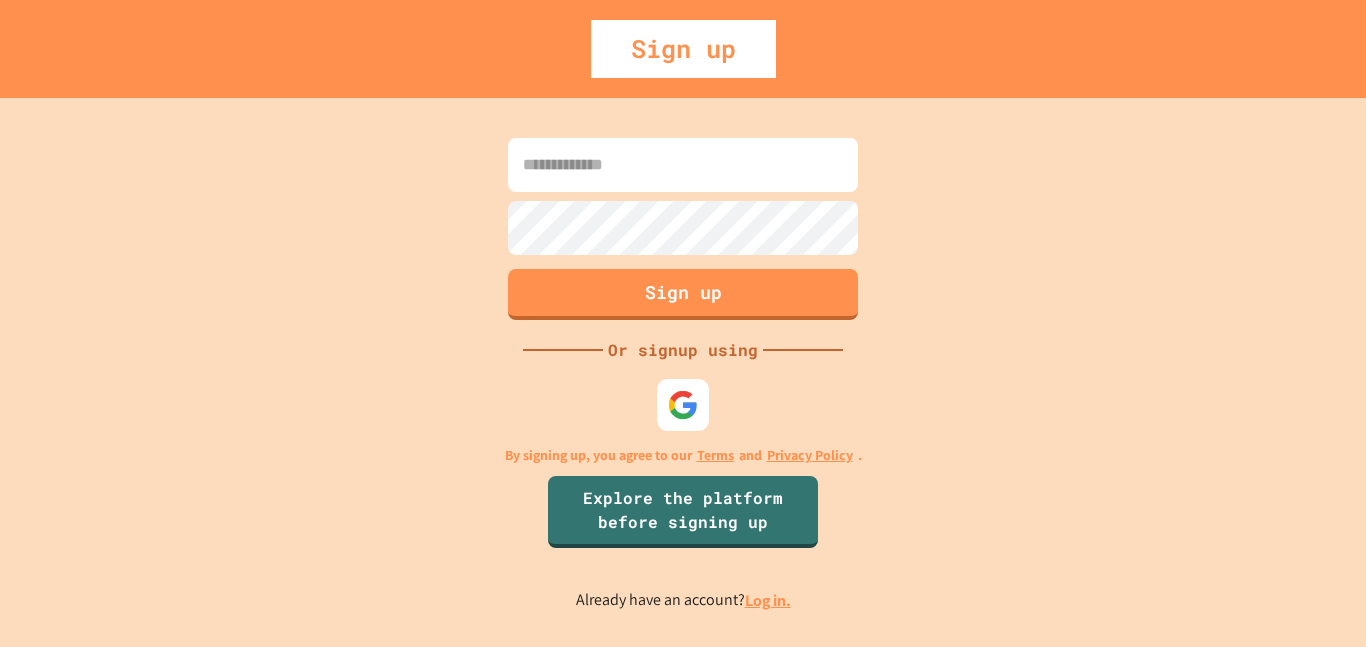 click at bounding box center (683, 405) 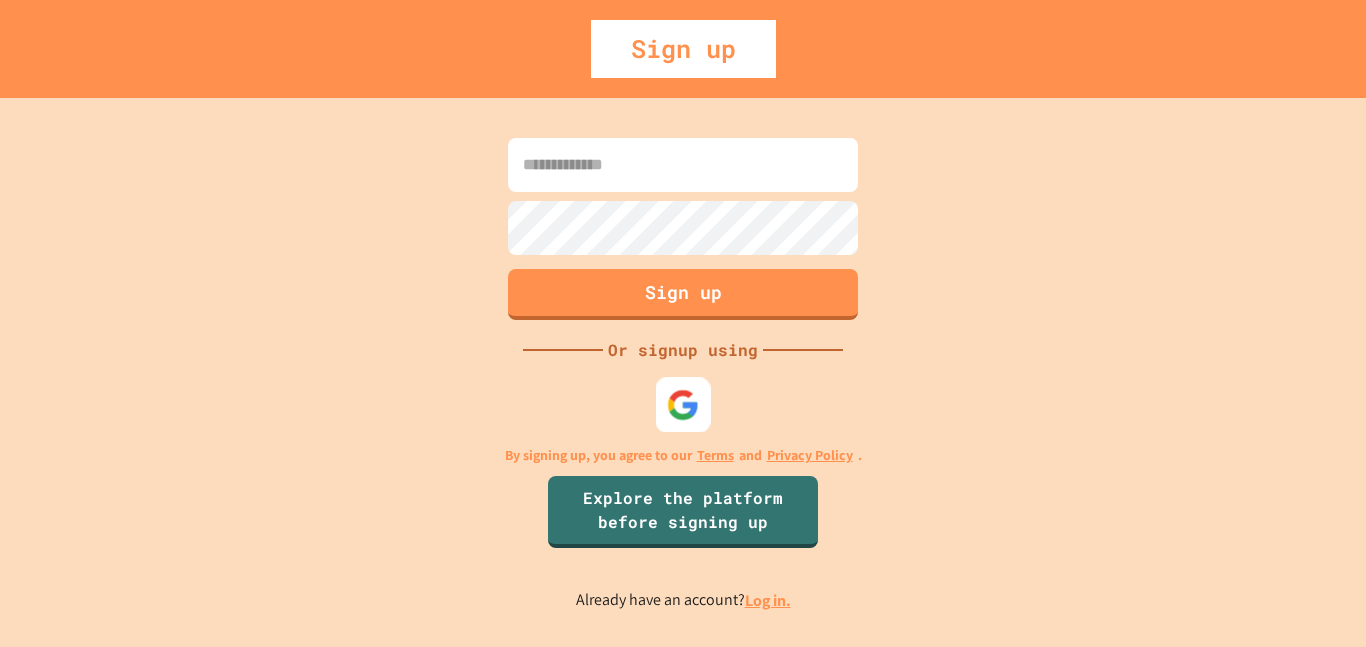 click at bounding box center (683, 404) 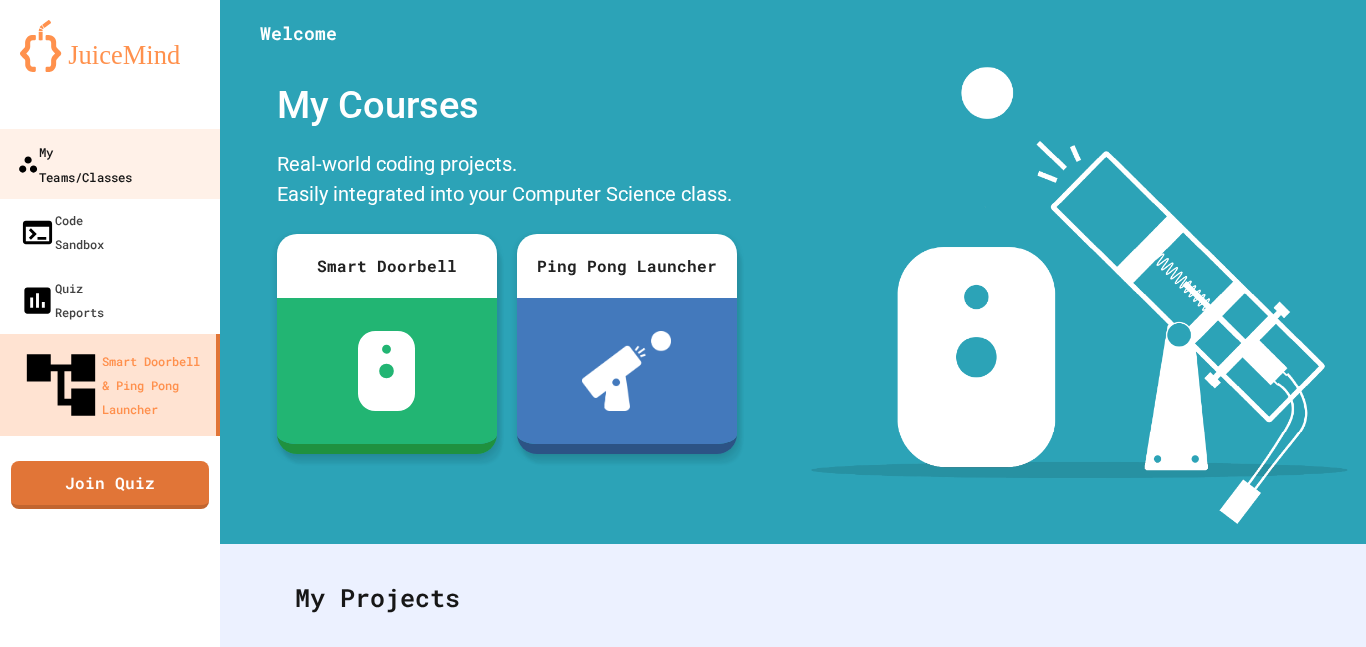 click on "My Teams/Classes" at bounding box center (110, 164) 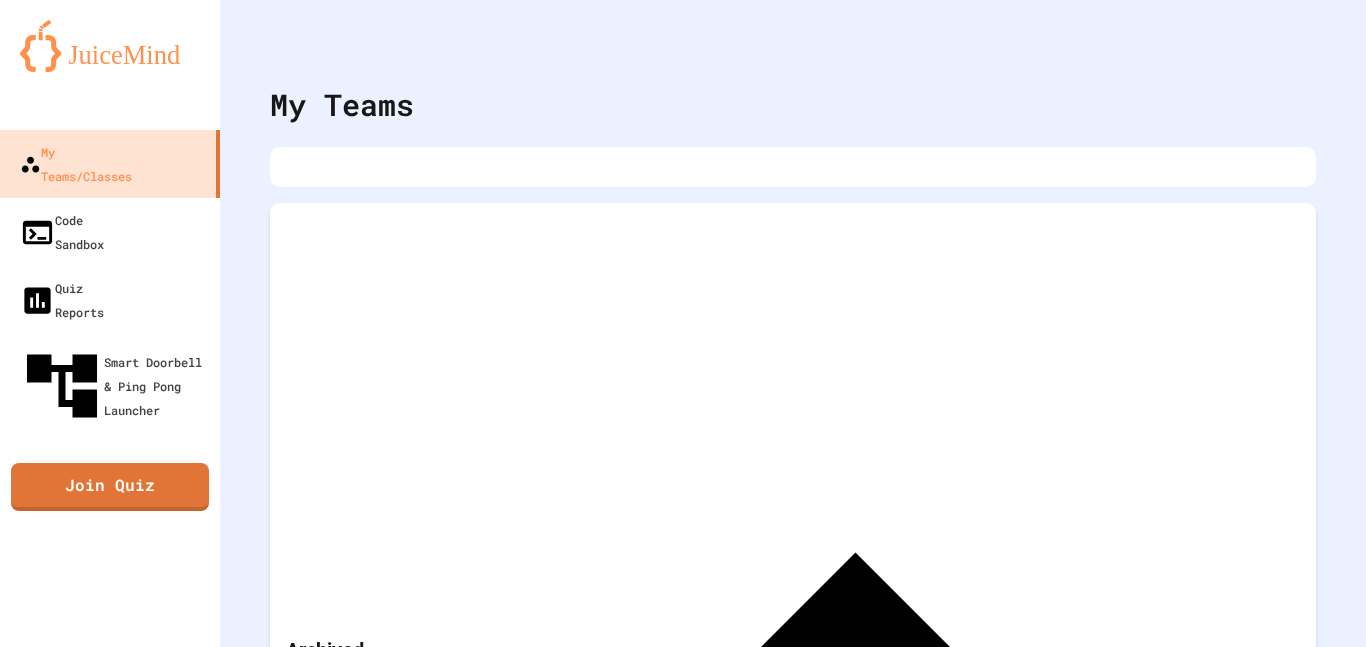 click on "Archived Teams" at bounding box center [793, 663] 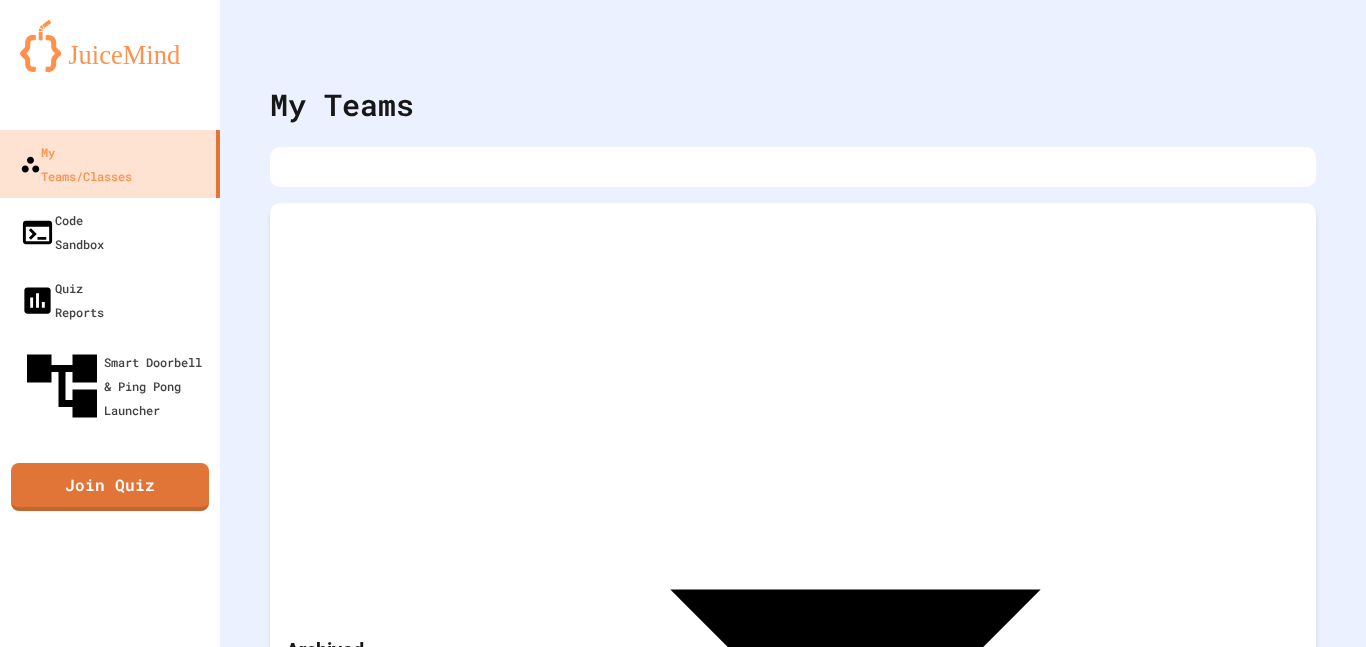click on "Archived Teams" at bounding box center (793, 663) 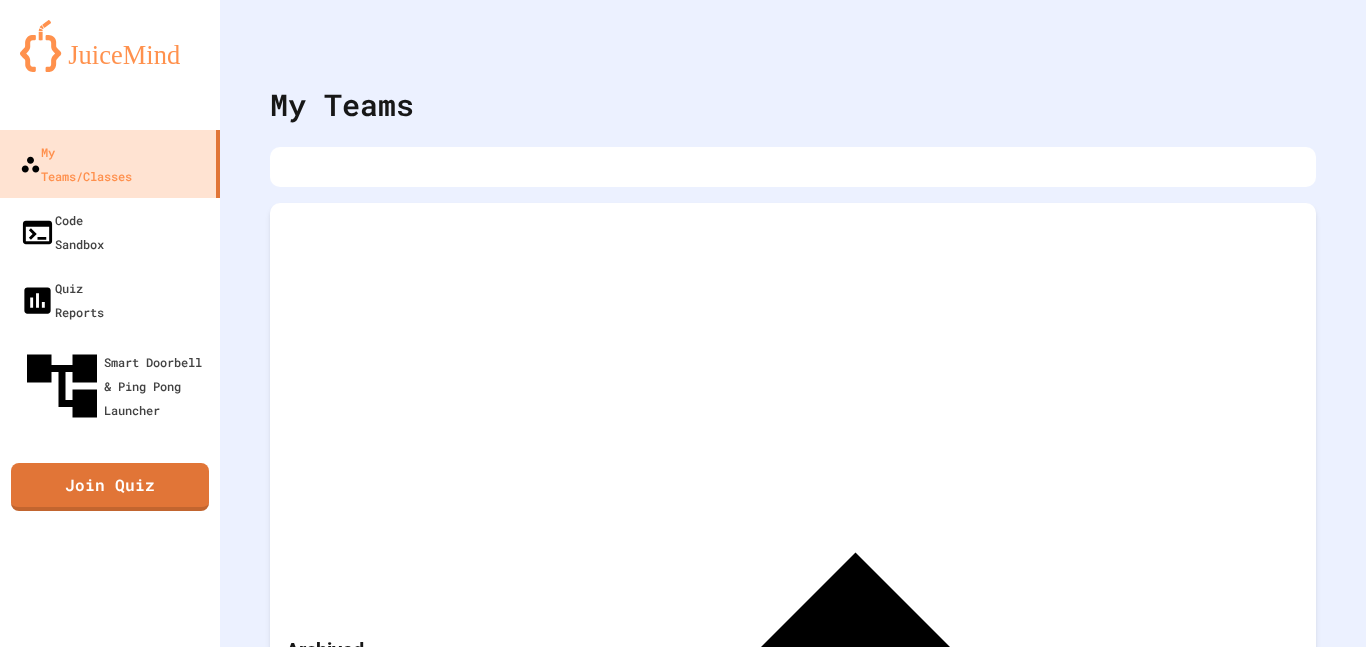 click on "Archived Teams" at bounding box center [793, 663] 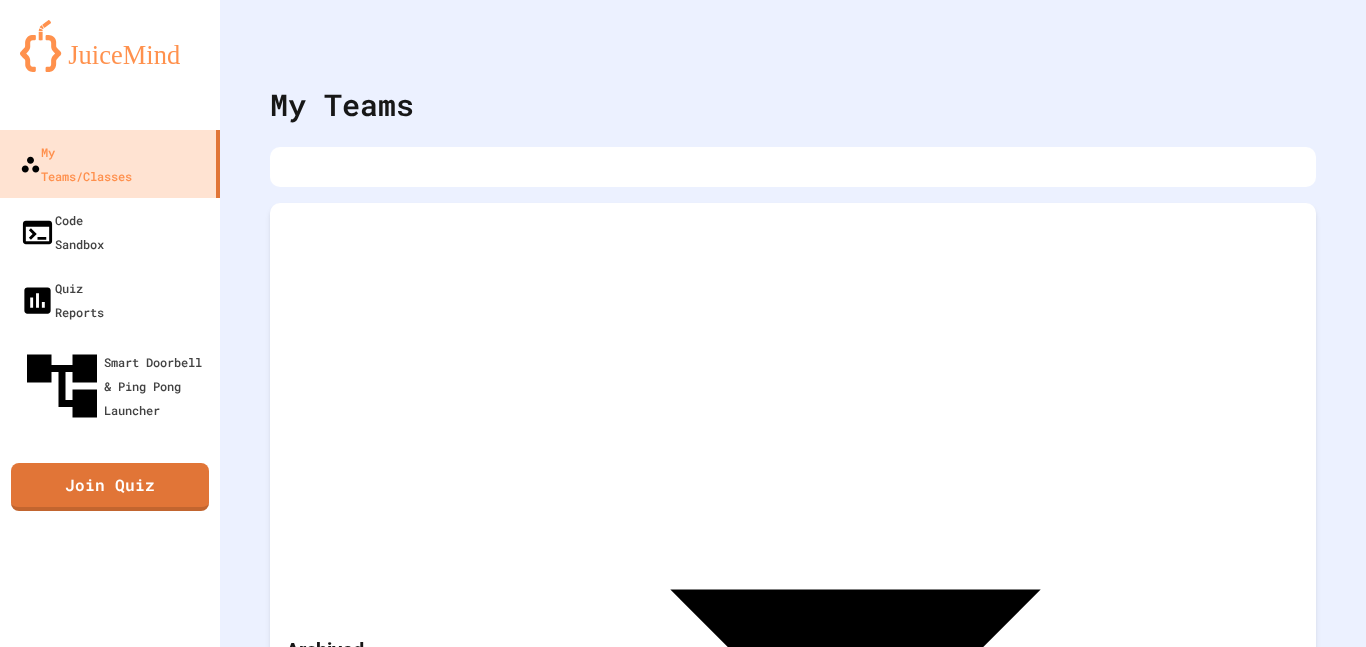 click on "Archived Teams" at bounding box center [793, 663] 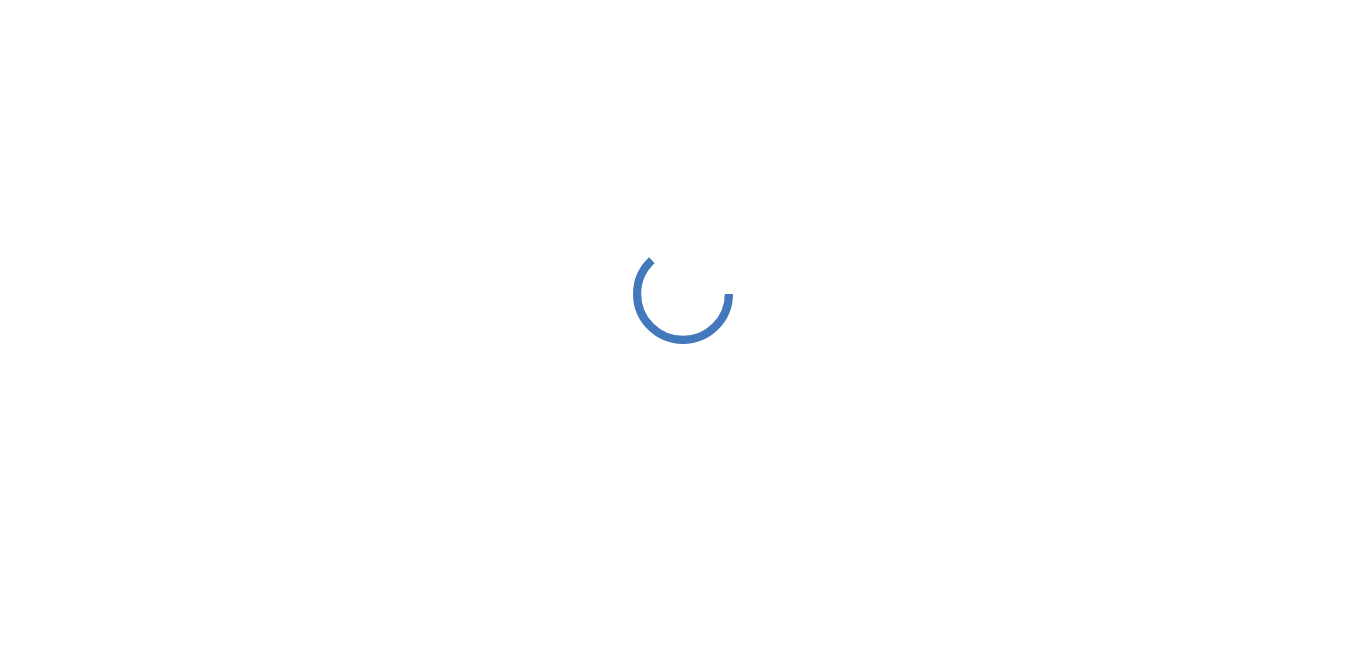 scroll, scrollTop: 0, scrollLeft: 0, axis: both 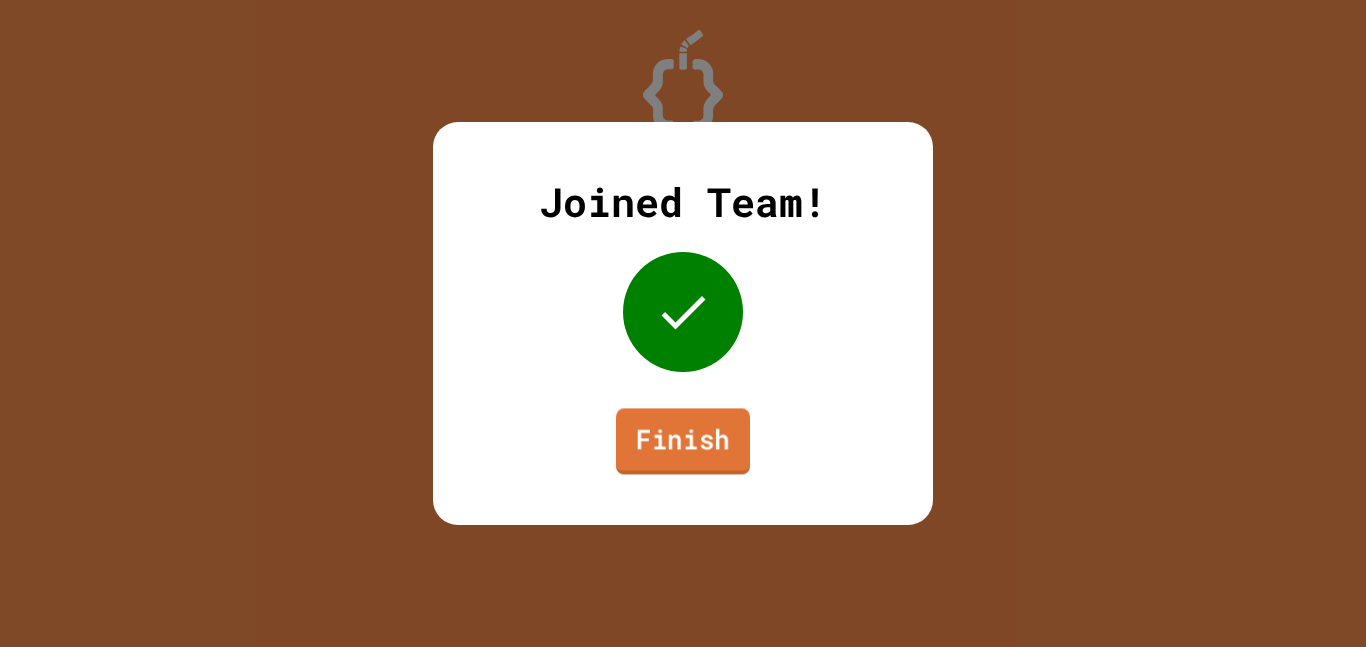 click on "Finish" at bounding box center [683, 441] 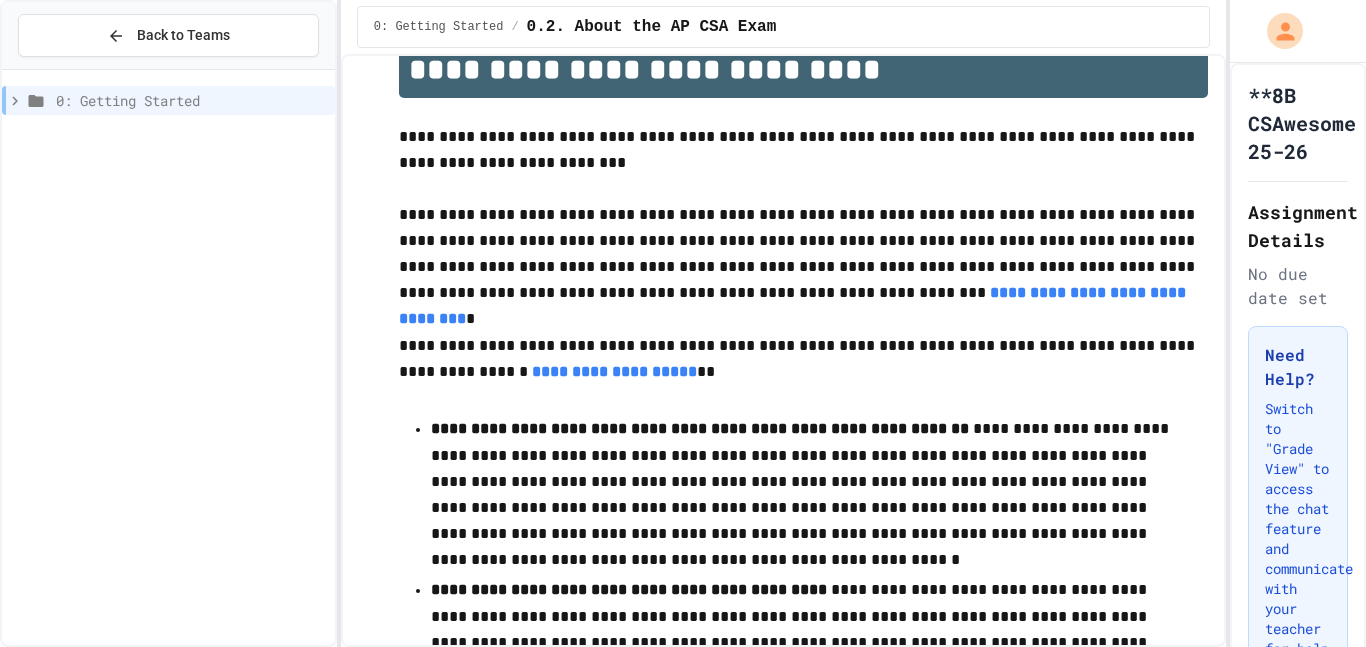 scroll, scrollTop: 43, scrollLeft: 0, axis: vertical 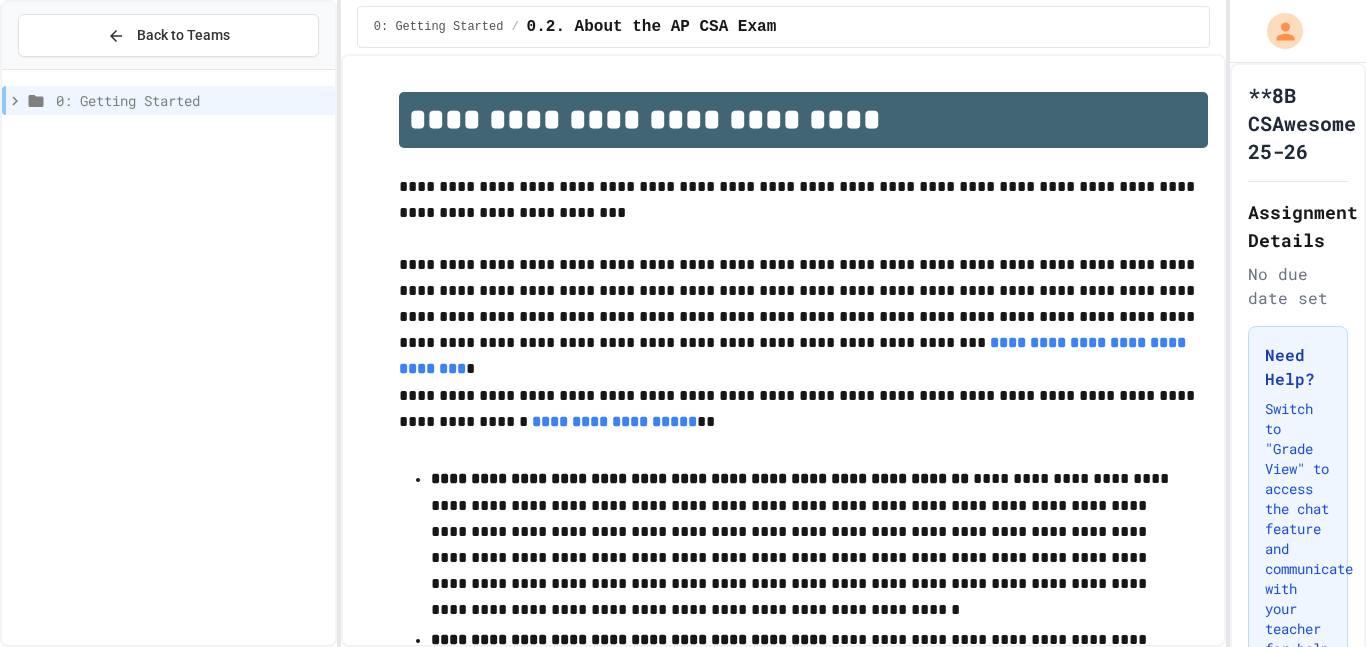 click 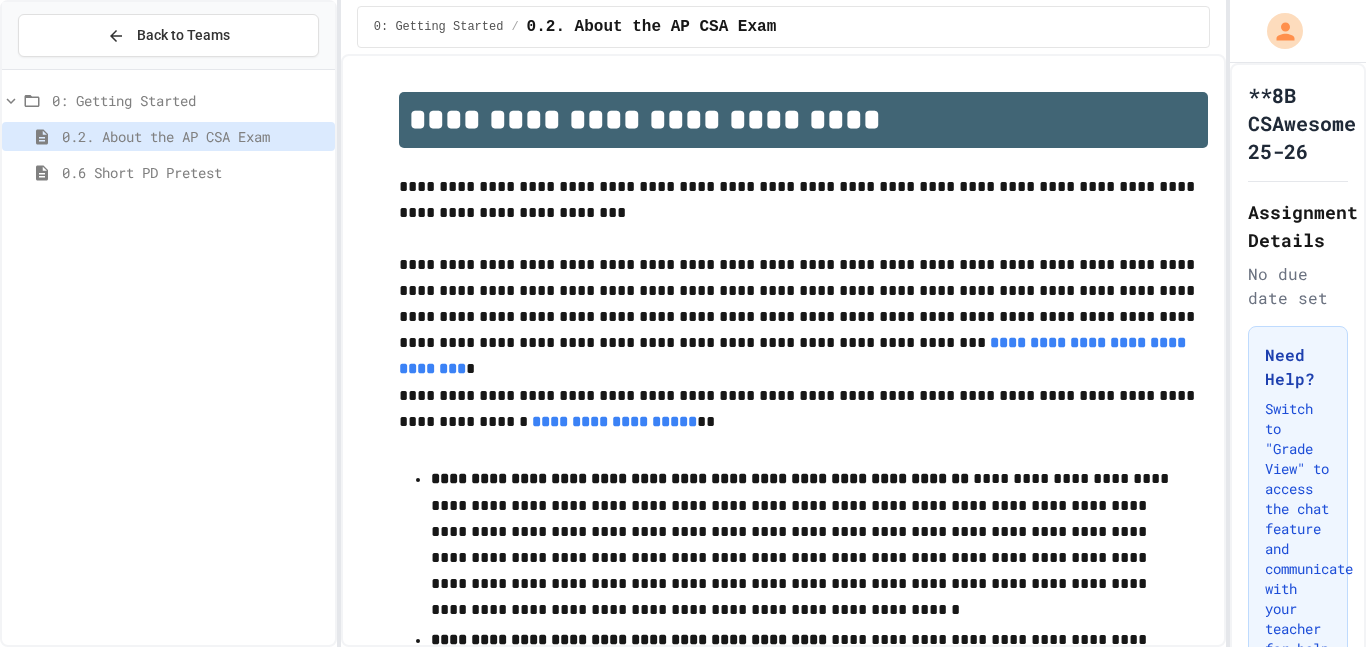 click on "0.6 Short PD Pretest" at bounding box center (168, 172) 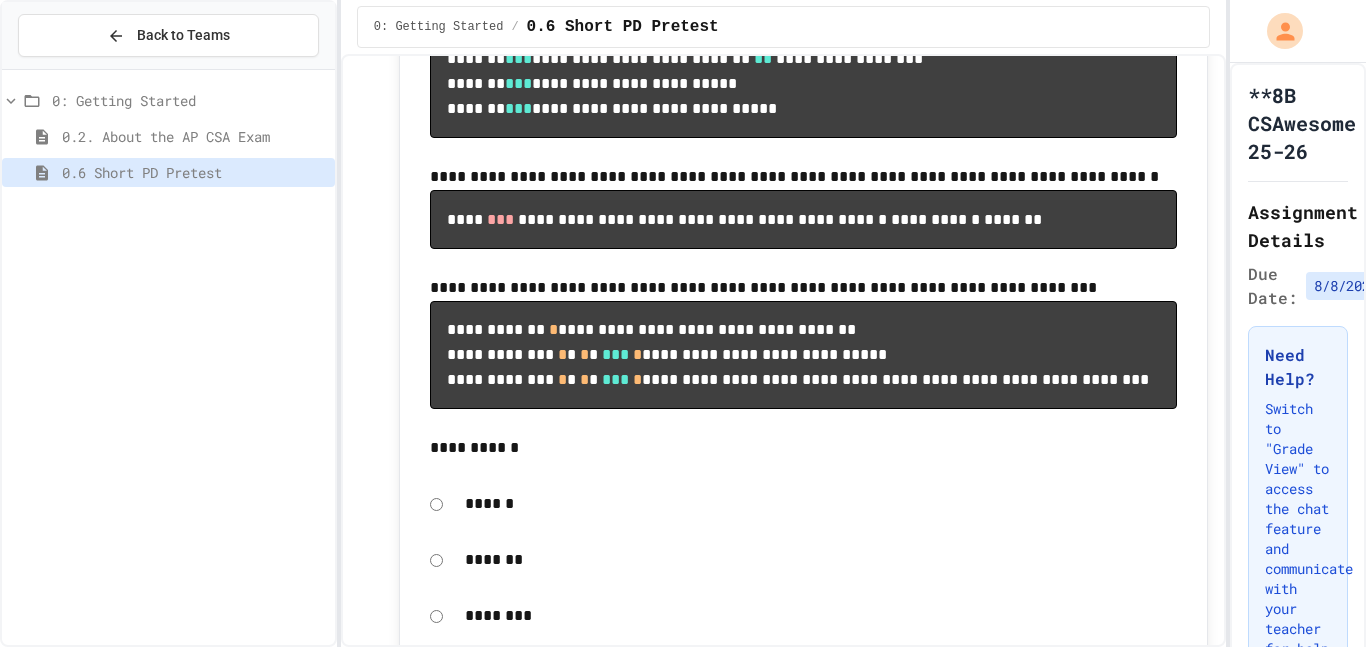 scroll, scrollTop: 788, scrollLeft: 0, axis: vertical 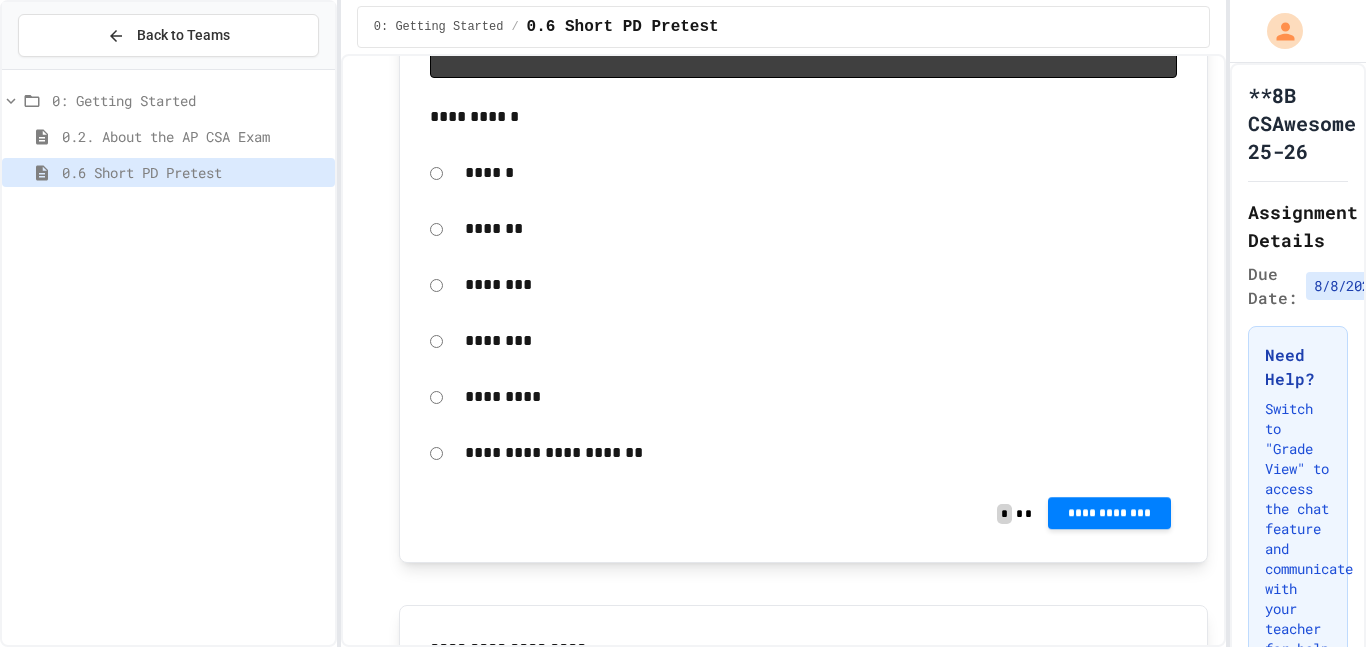 click on "**********" at bounding box center [1109, 513] 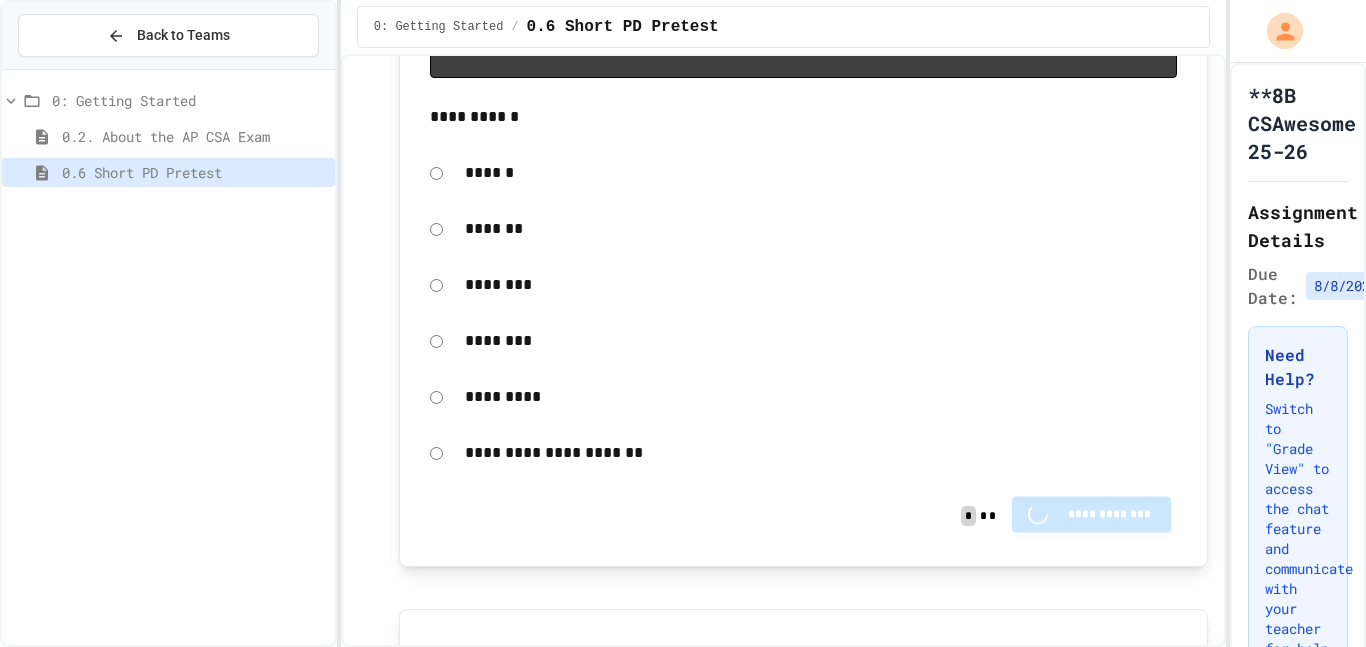 click on "Grading submission ..." at bounding box center (683, 719) 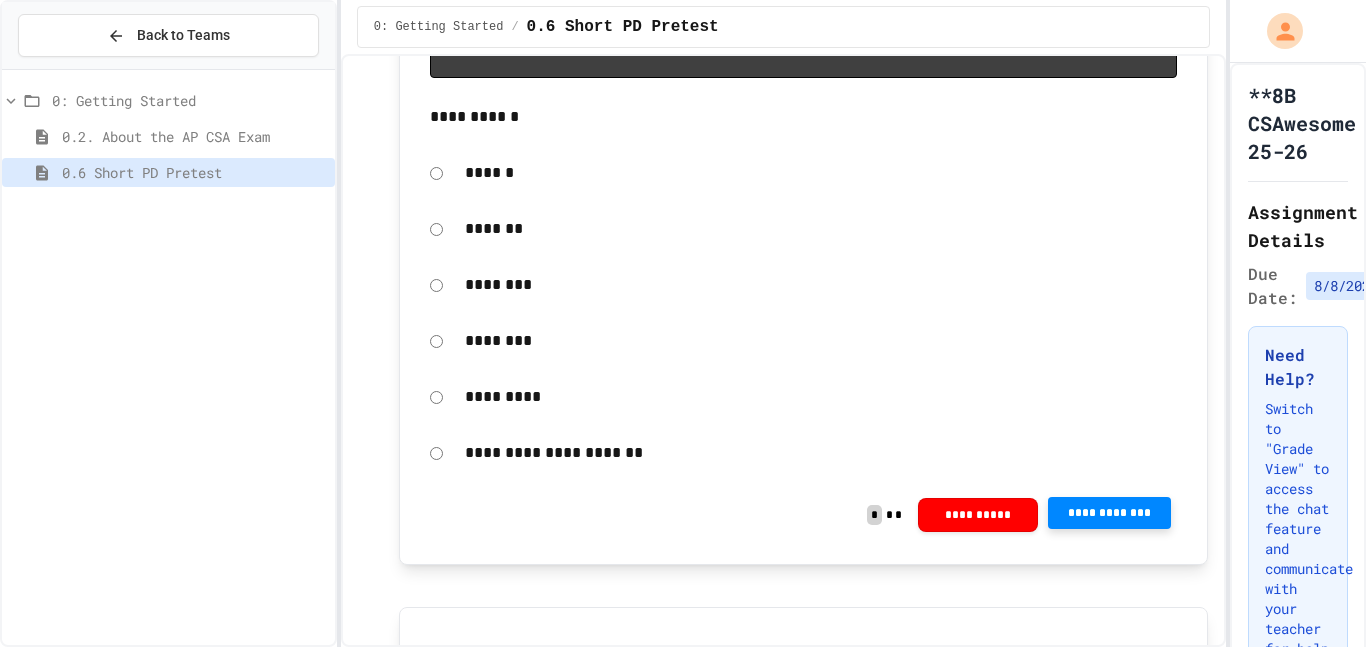 click on "Score 0 / 1 0 %" at bounding box center (683, 792) 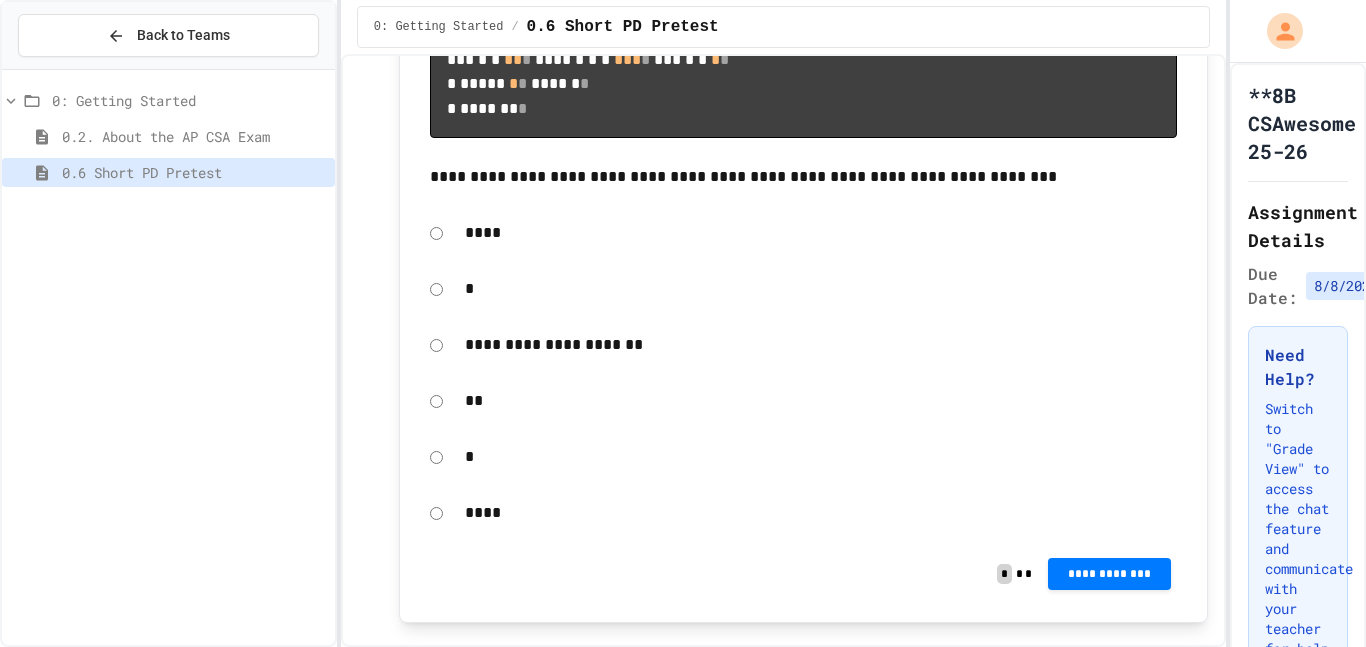 scroll, scrollTop: 2007, scrollLeft: 0, axis: vertical 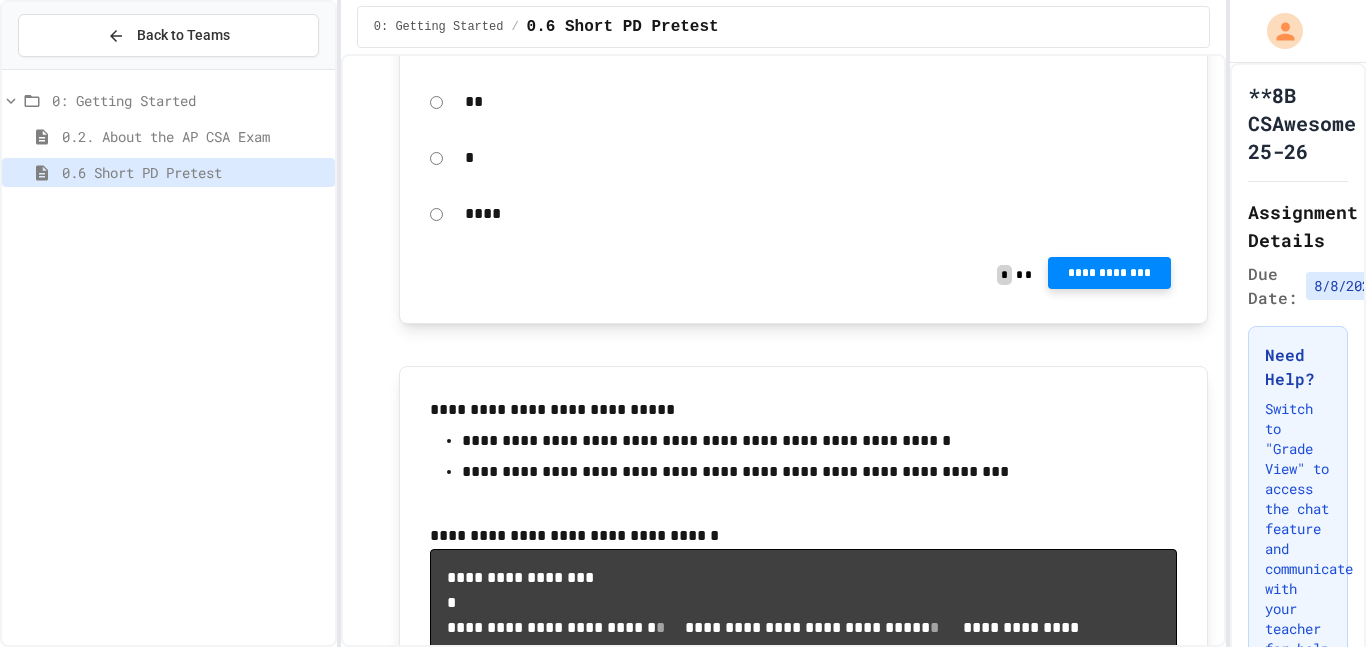 click on "**********" at bounding box center (1109, 273) 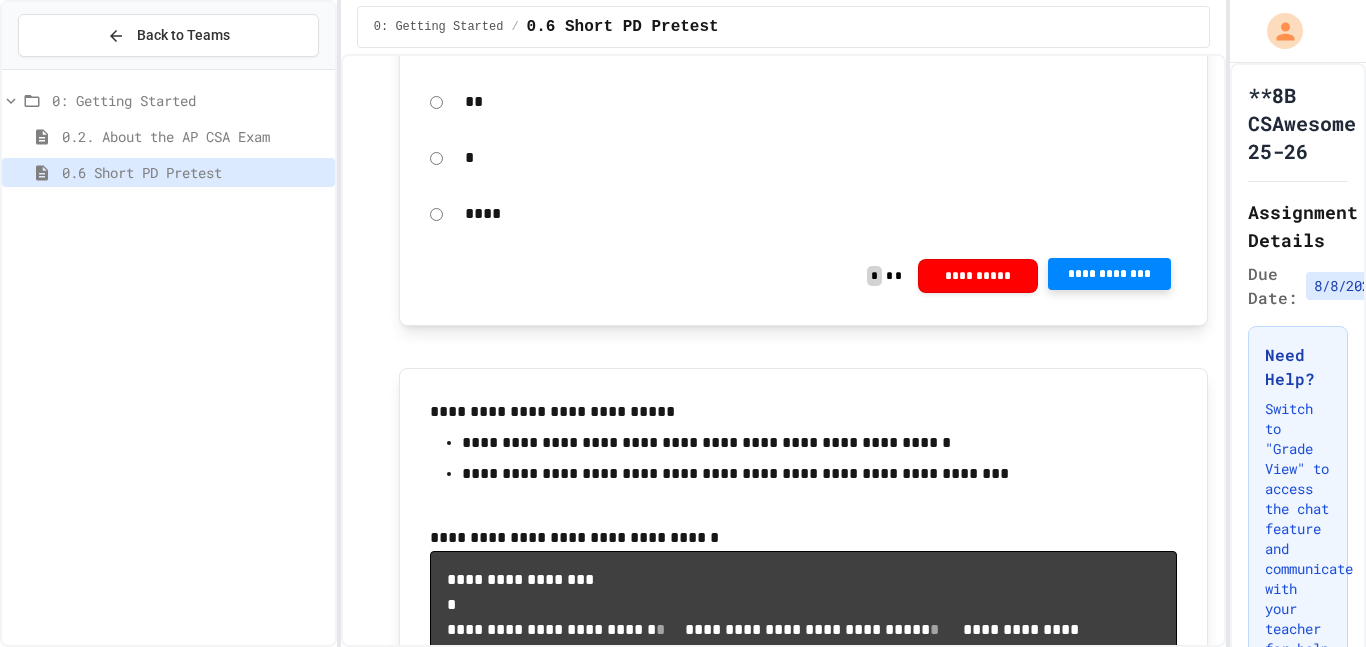 click 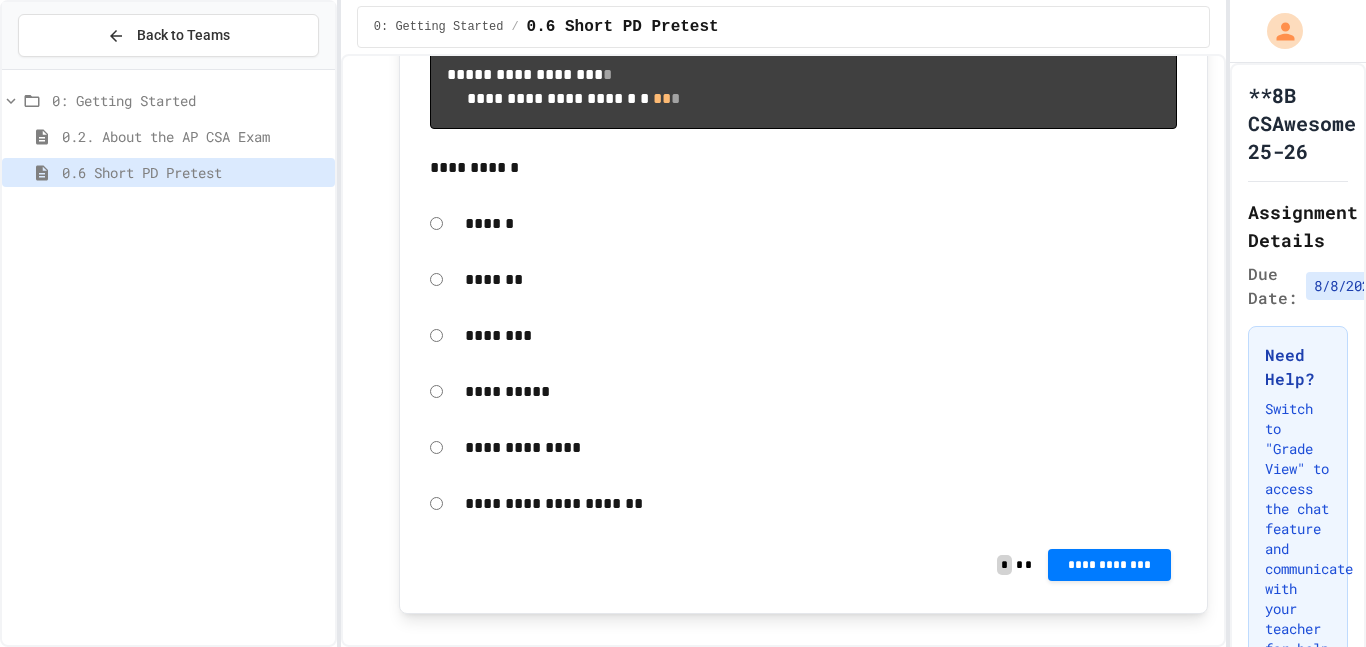 scroll, scrollTop: 3195, scrollLeft: 0, axis: vertical 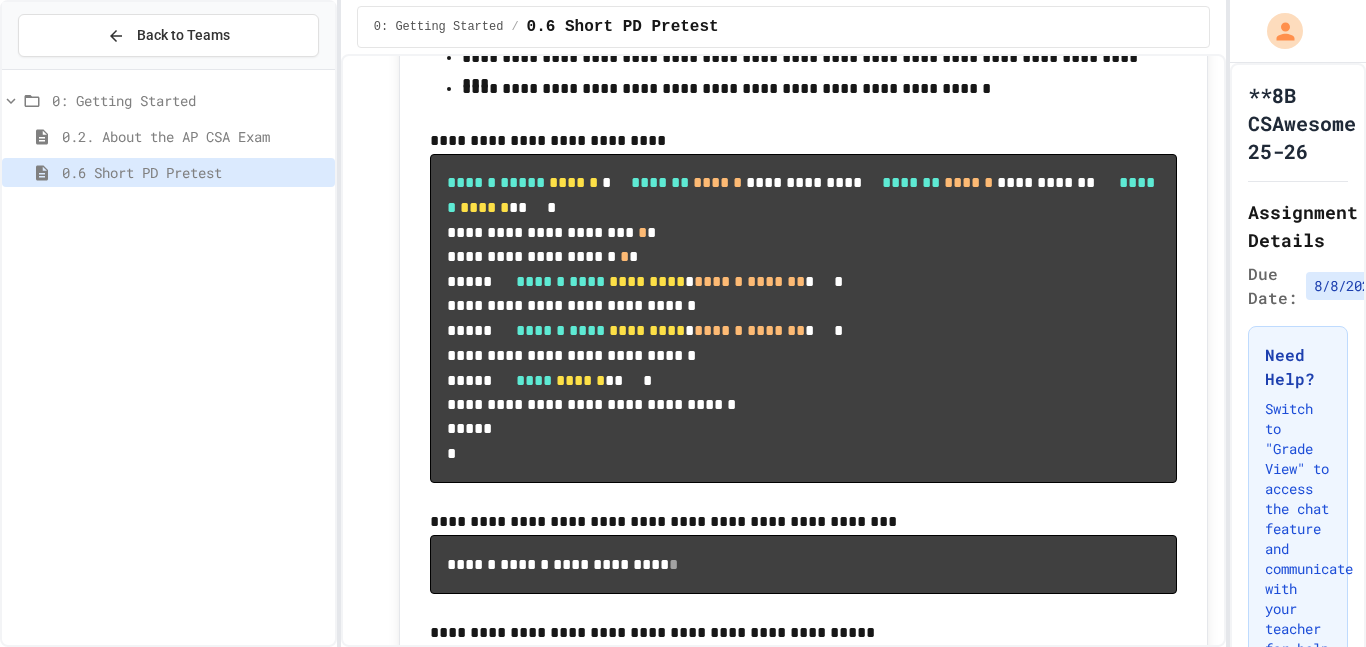 click on "**********" at bounding box center [1109, -110] 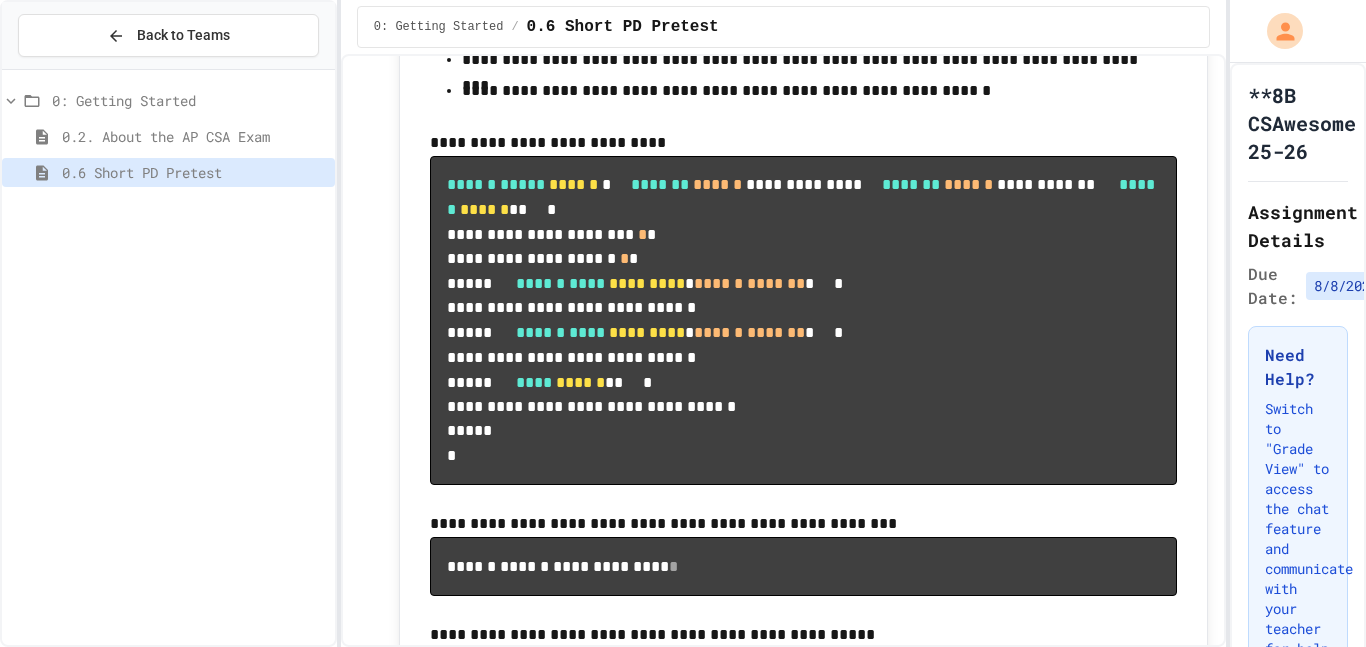 click 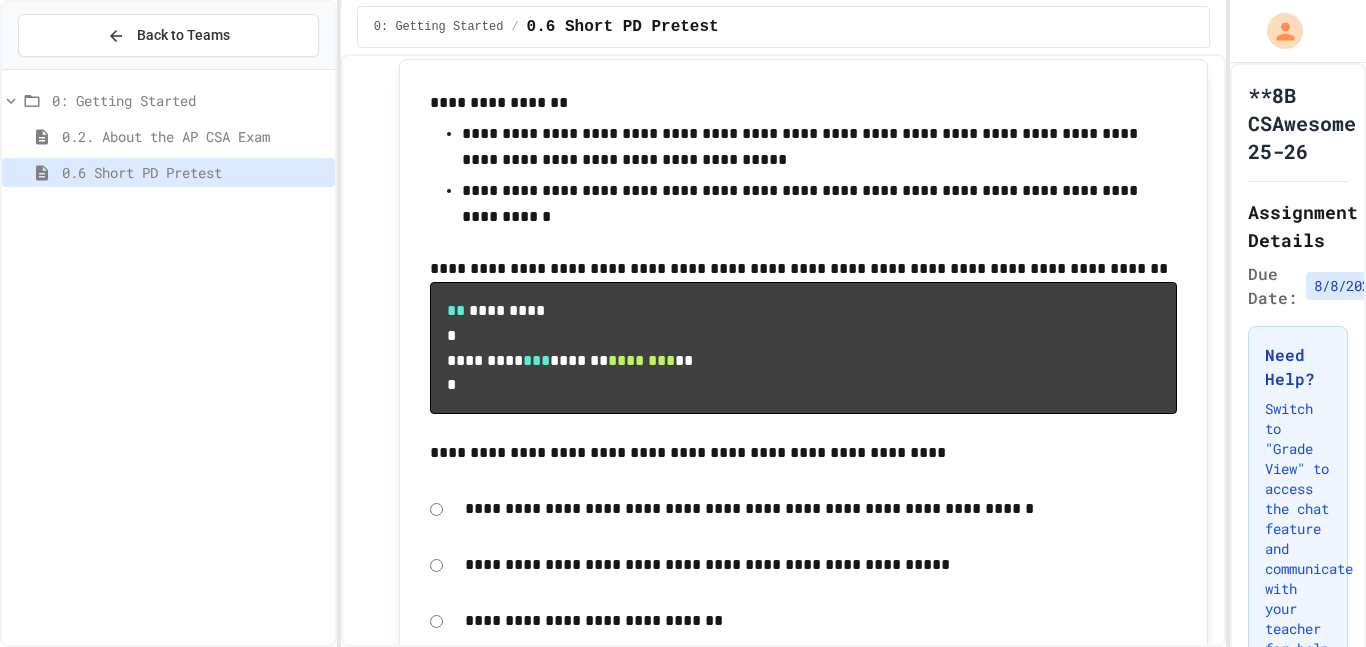 scroll, scrollTop: 4933, scrollLeft: 0, axis: vertical 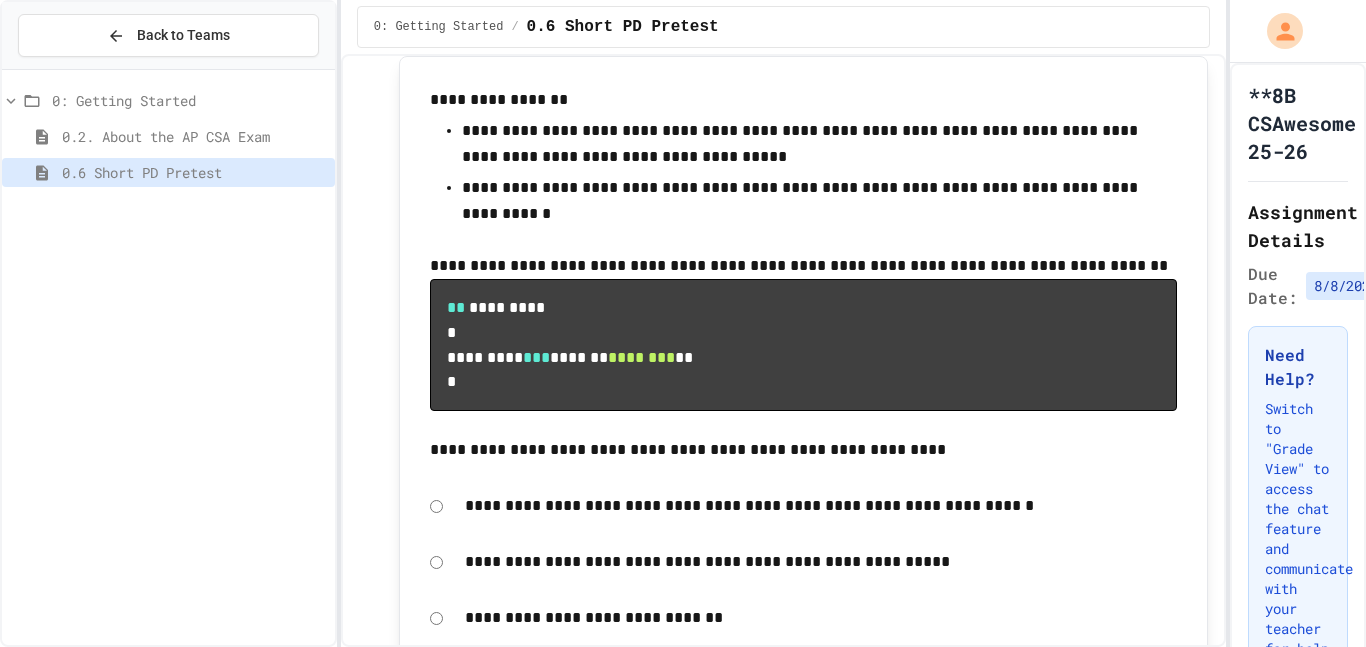 click on "**********" at bounding box center (821, -152) 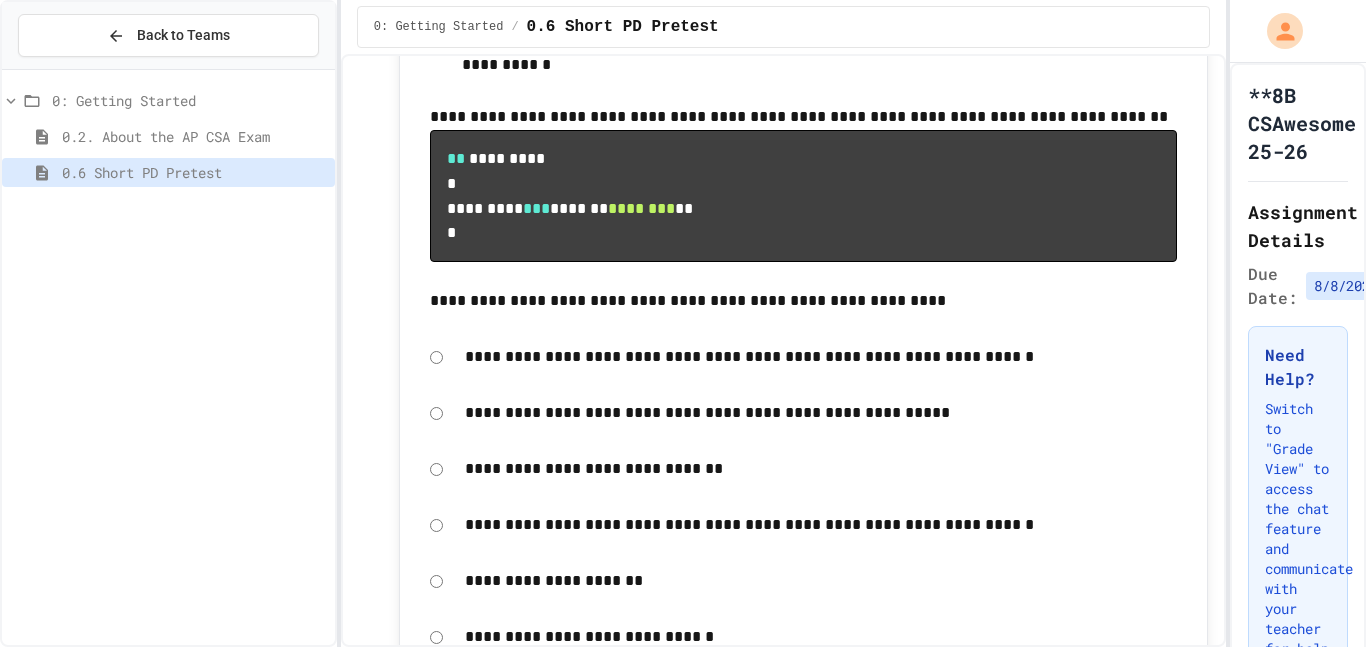 scroll, scrollTop: 5086, scrollLeft: 0, axis: vertical 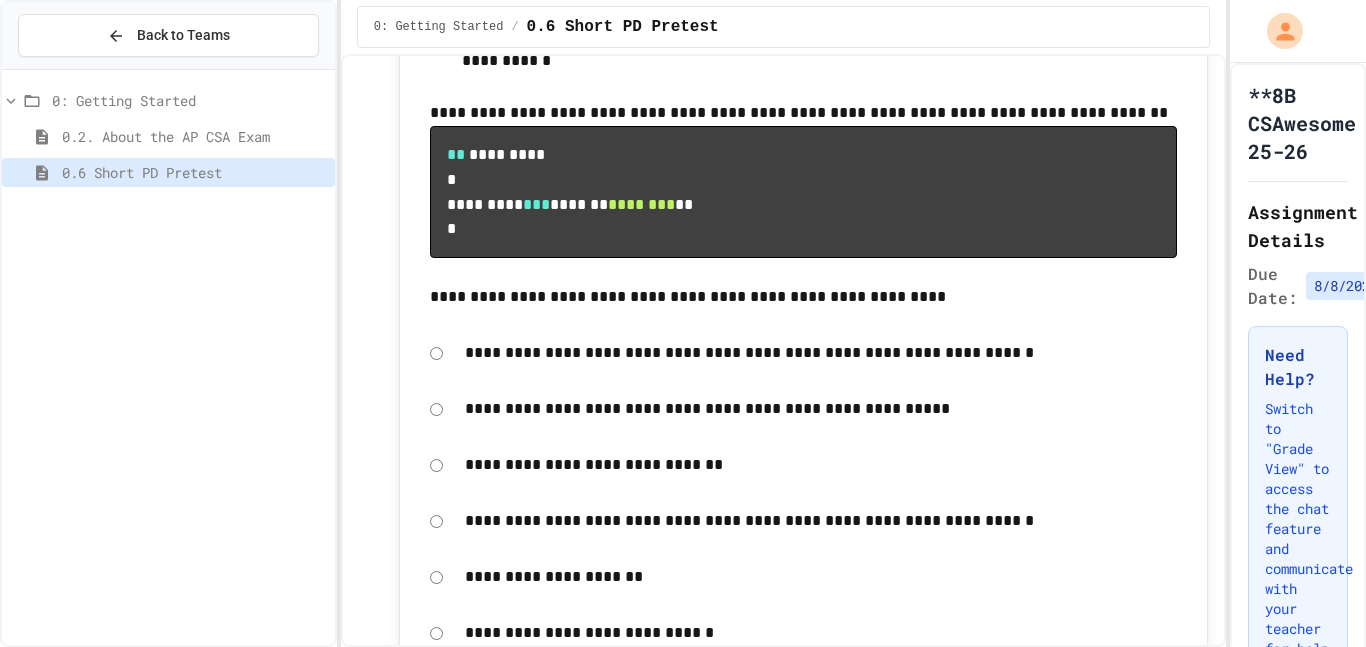 click on "**********" at bounding box center (1109, -190) 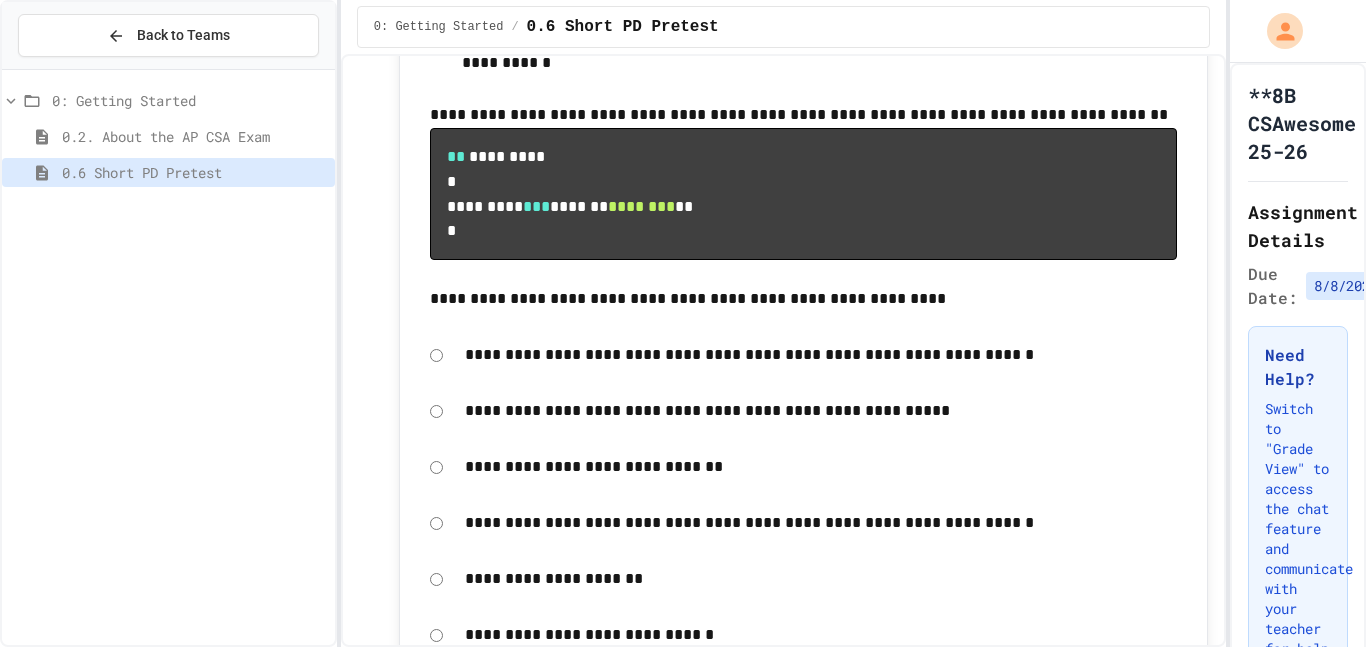 click on "Score 0 / 1 0 %" at bounding box center [682, 792] 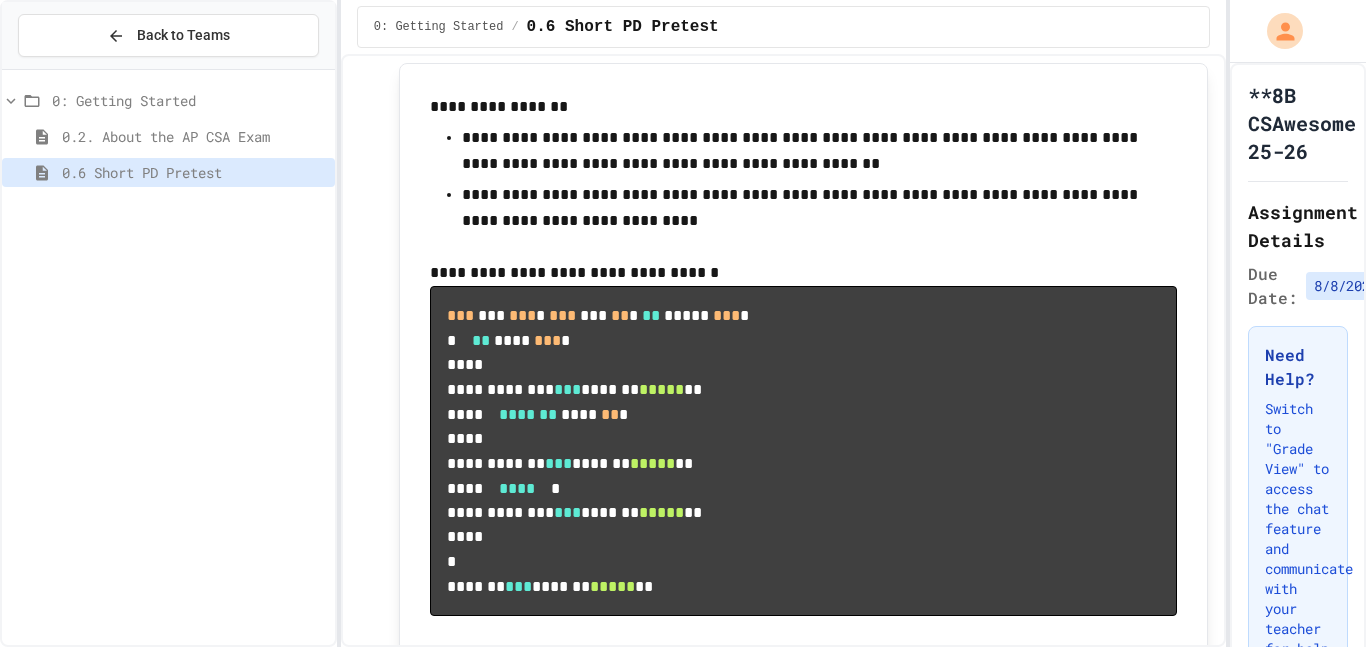 scroll, scrollTop: 5800, scrollLeft: 0, axis: vertical 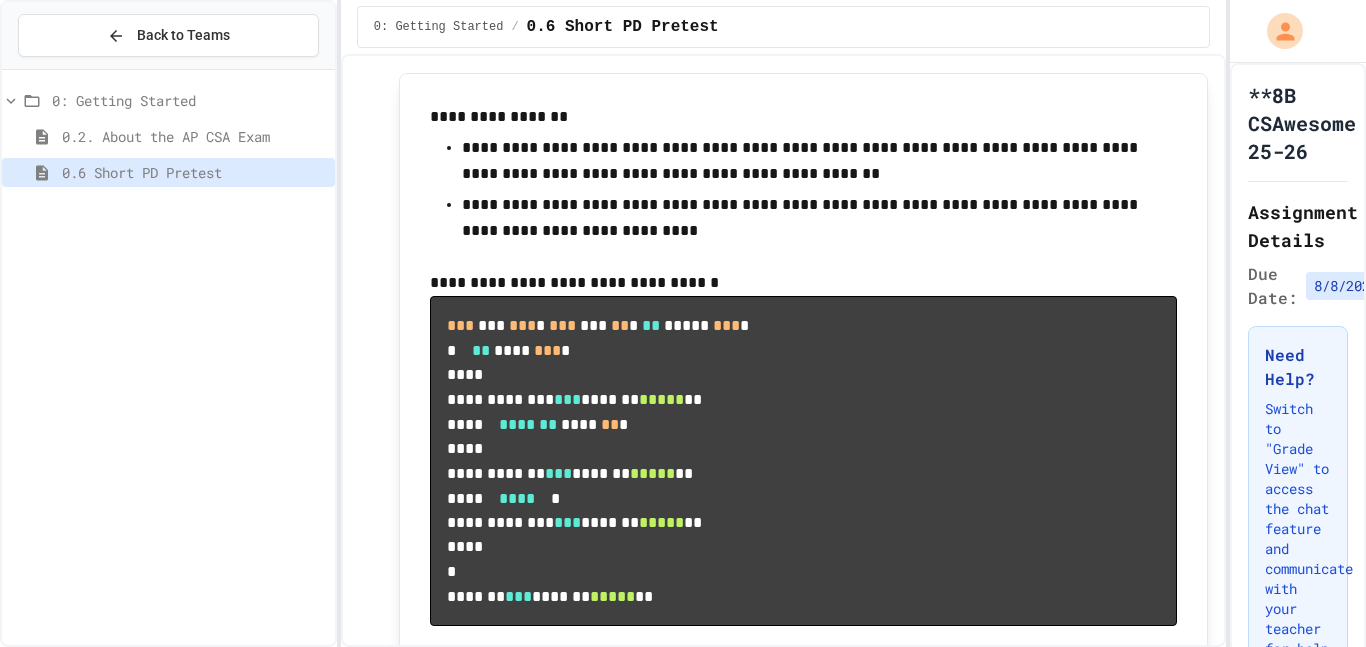 click on "**********" at bounding box center [821, -303] 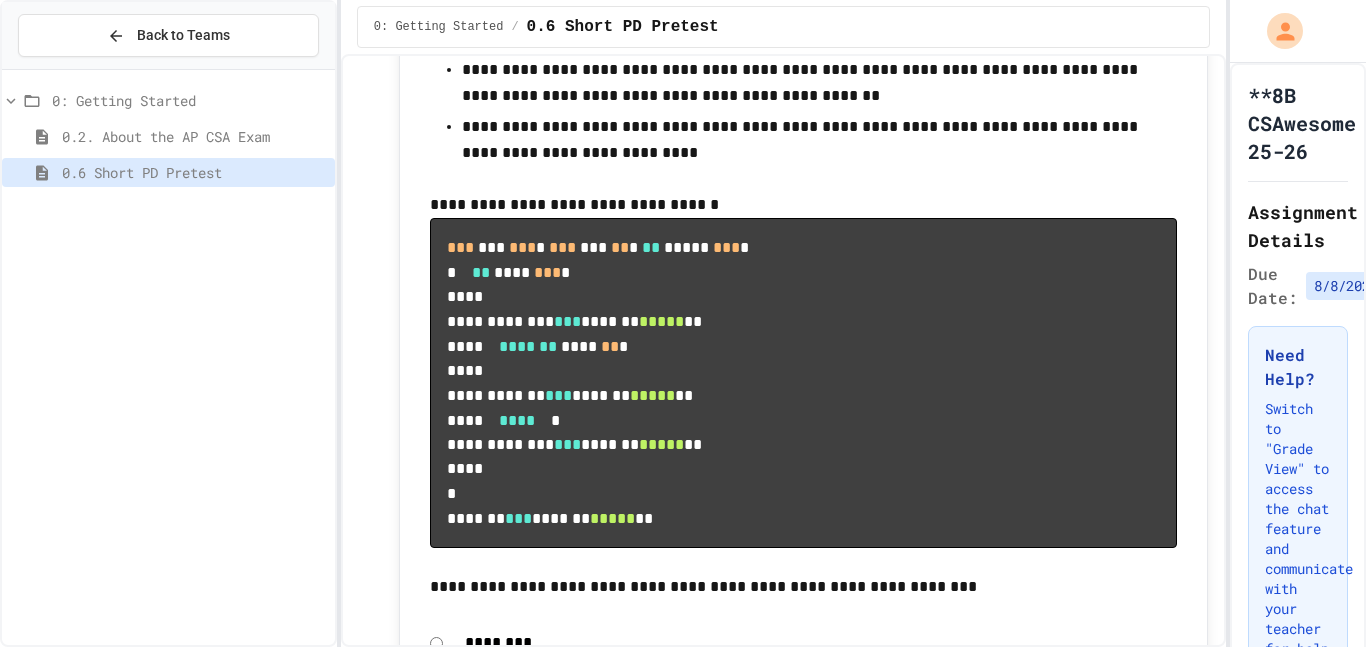 scroll, scrollTop: 5882, scrollLeft: 0, axis: vertical 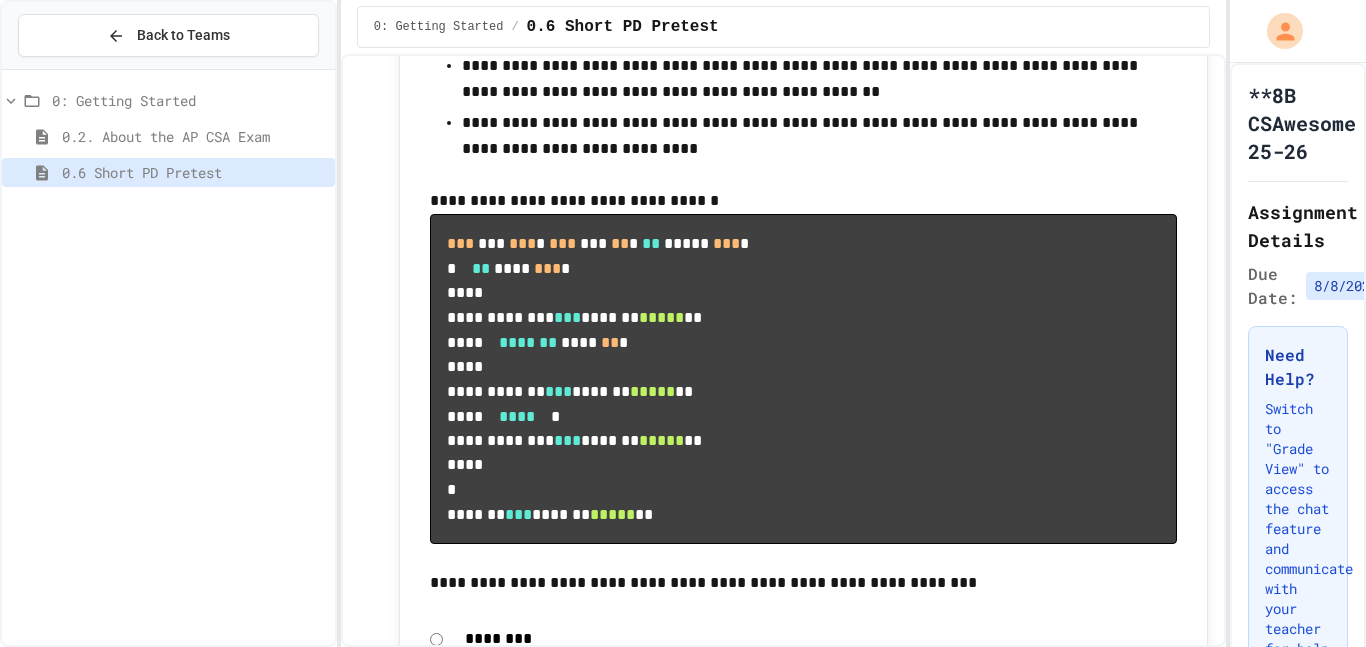 click on "**********" at bounding box center (1109, -102) 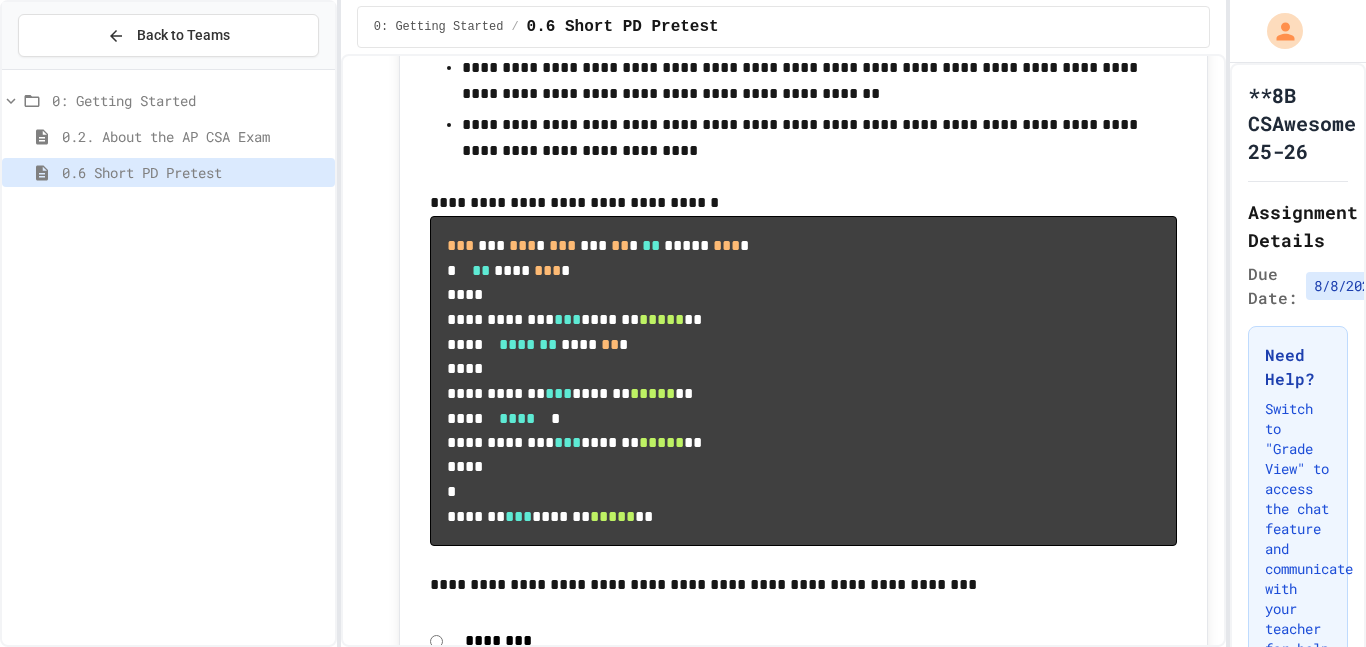click 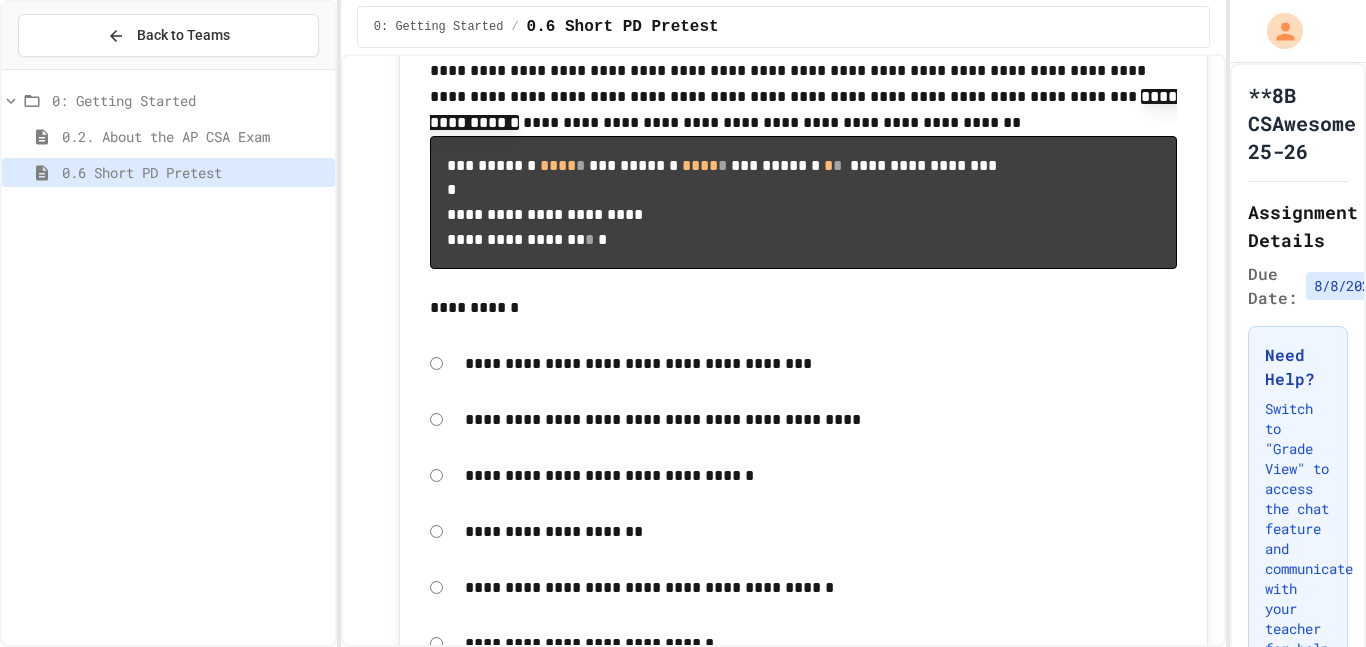 scroll, scrollTop: 7101, scrollLeft: 0, axis: vertical 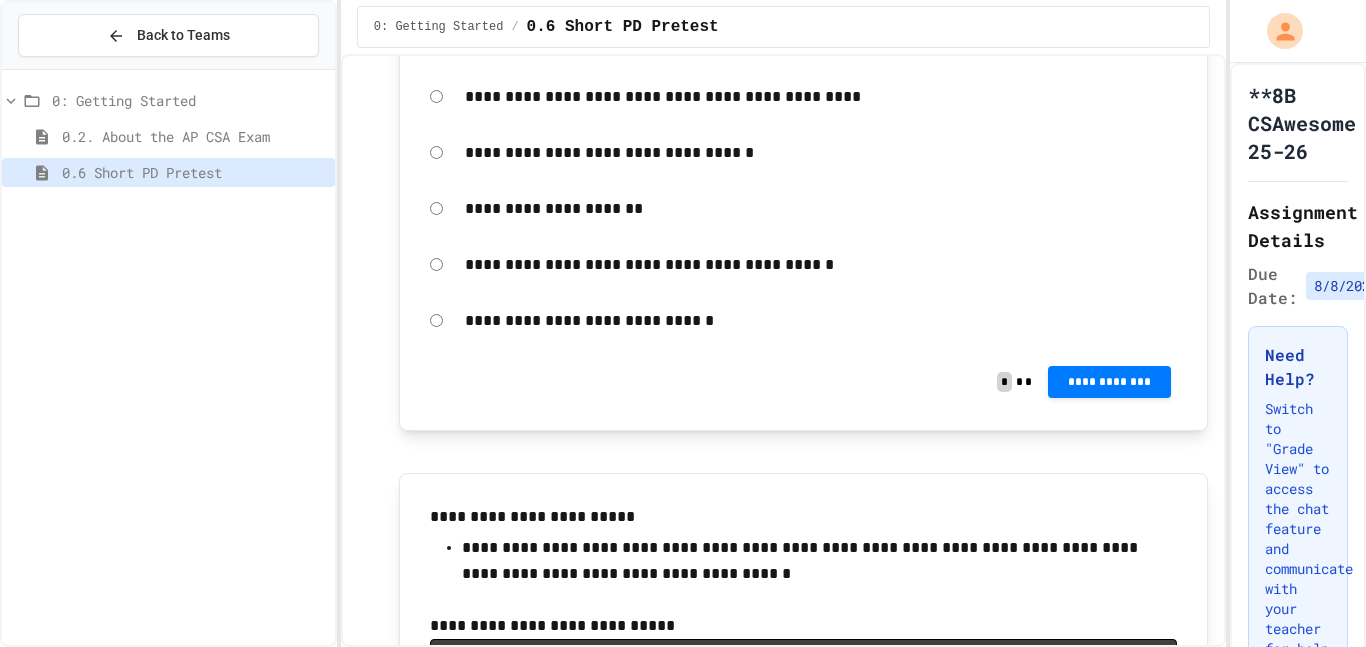 click on "**********" at bounding box center (1109, -498) 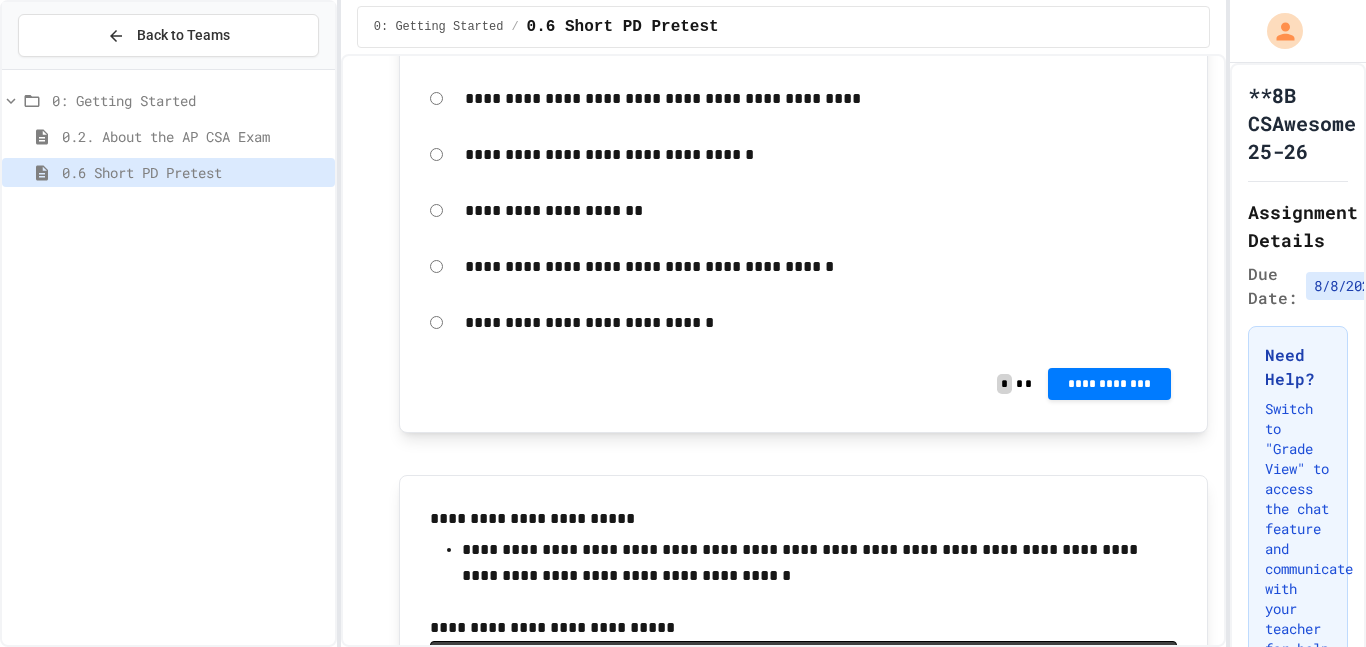 click 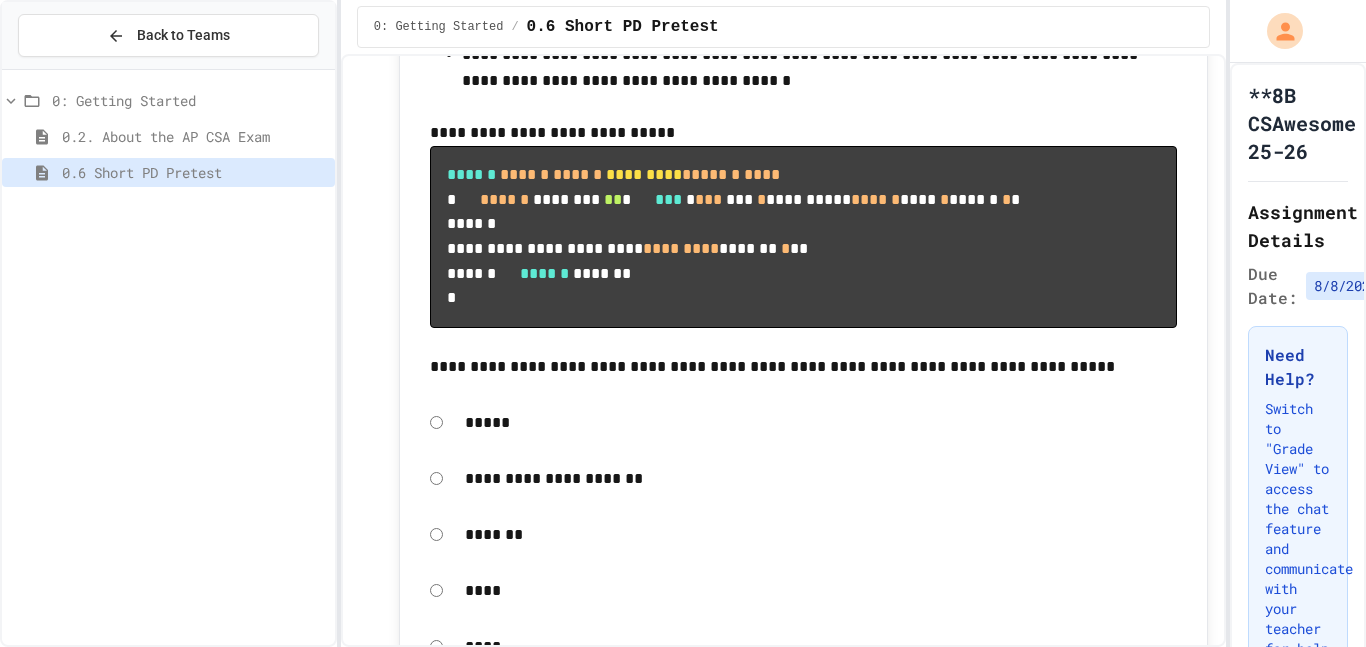 scroll, scrollTop: 7861, scrollLeft: 0, axis: vertical 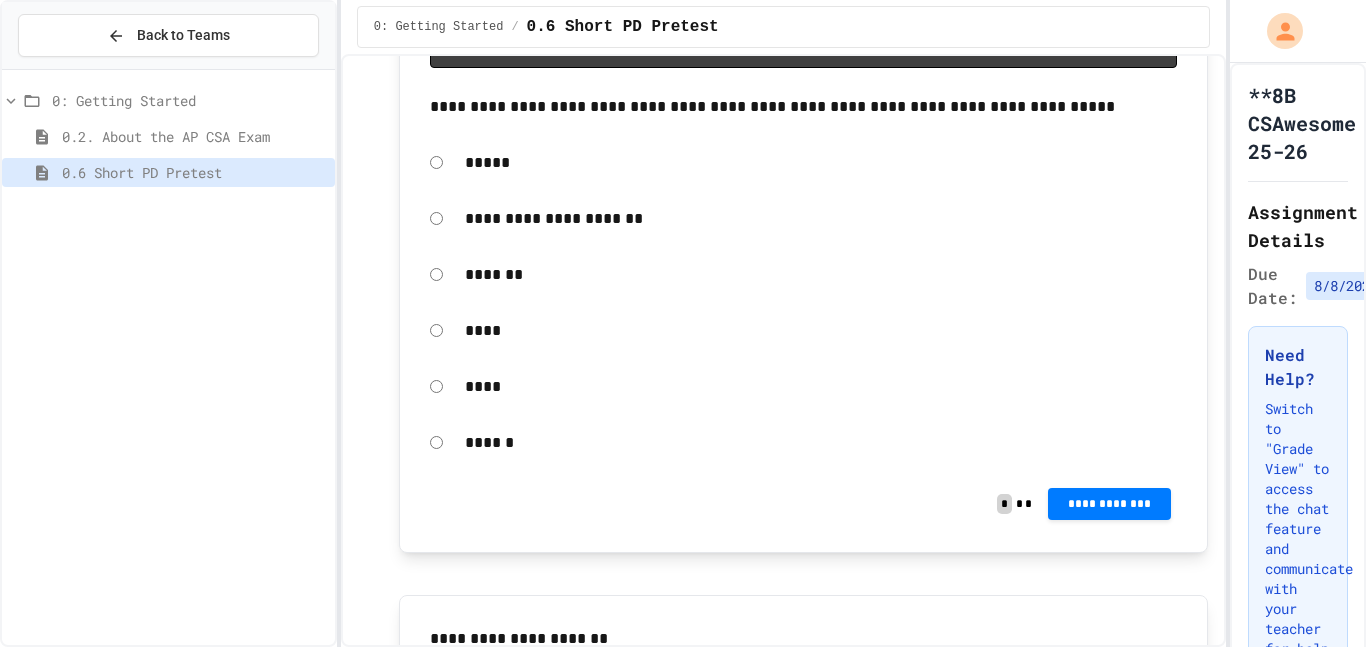 click on "**********" at bounding box center [1109, -372] 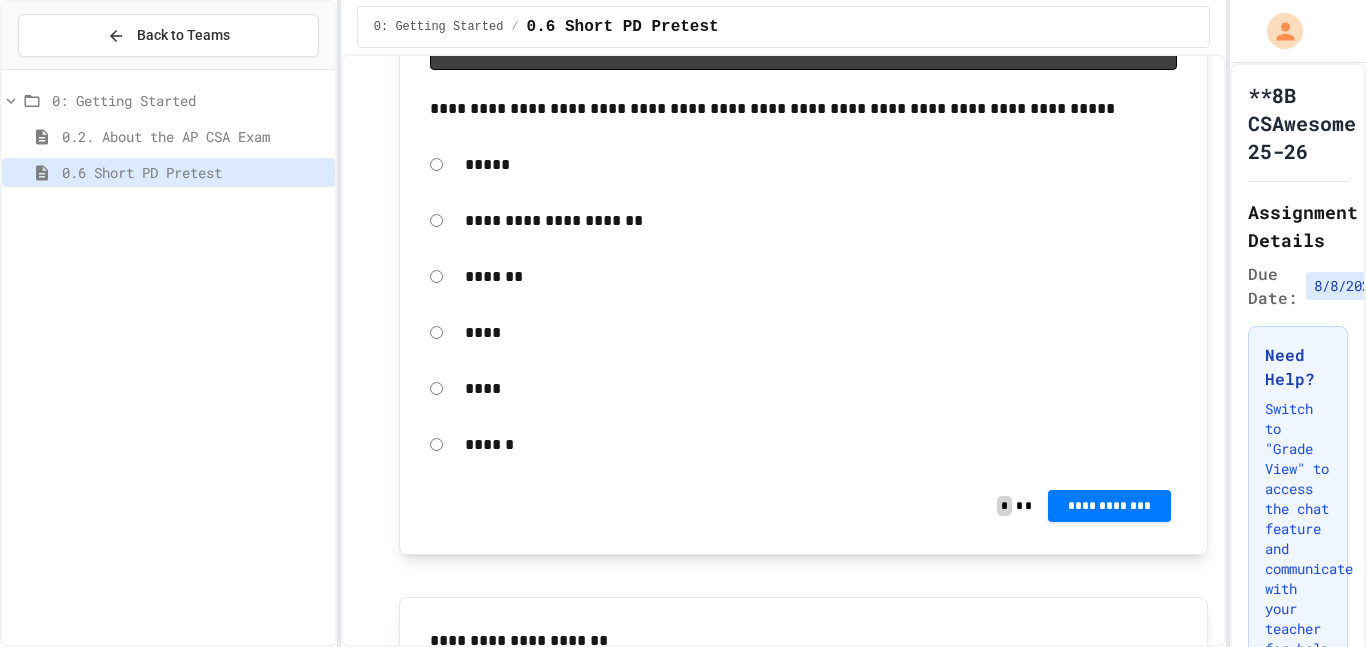 click on "Score 0 / 1 0 %" at bounding box center (682, 792) 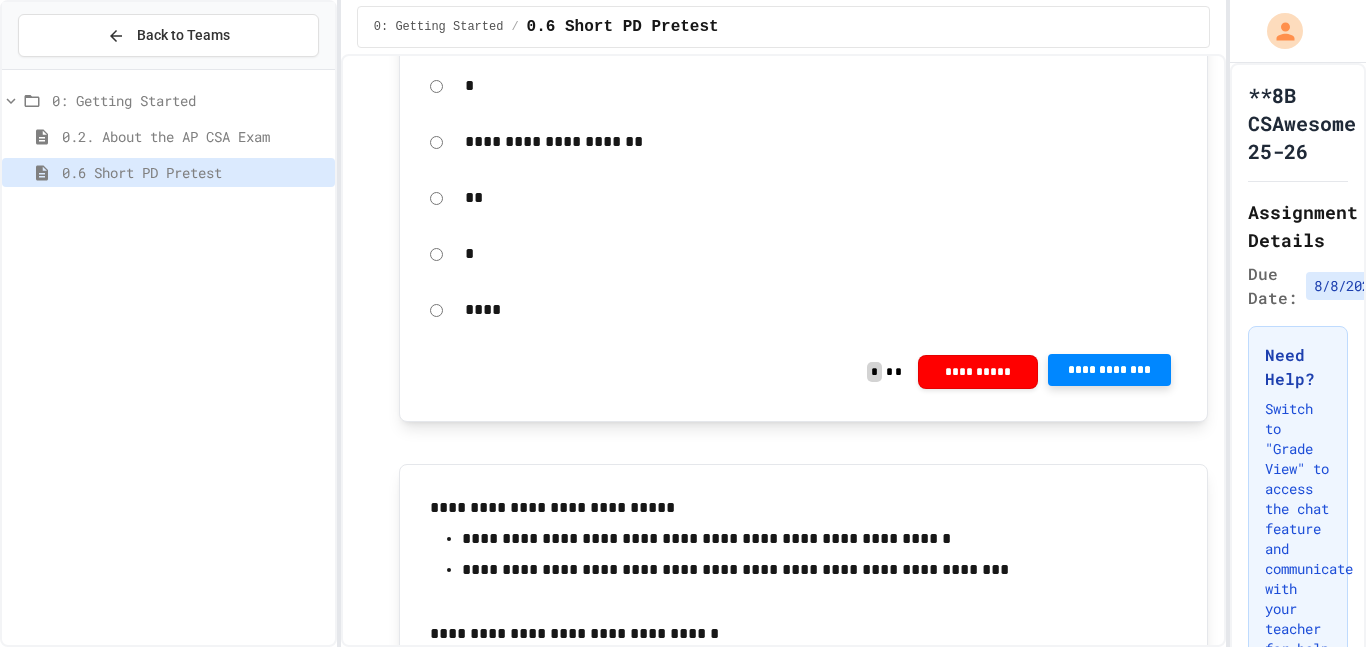 scroll, scrollTop: 2209, scrollLeft: 0, axis: vertical 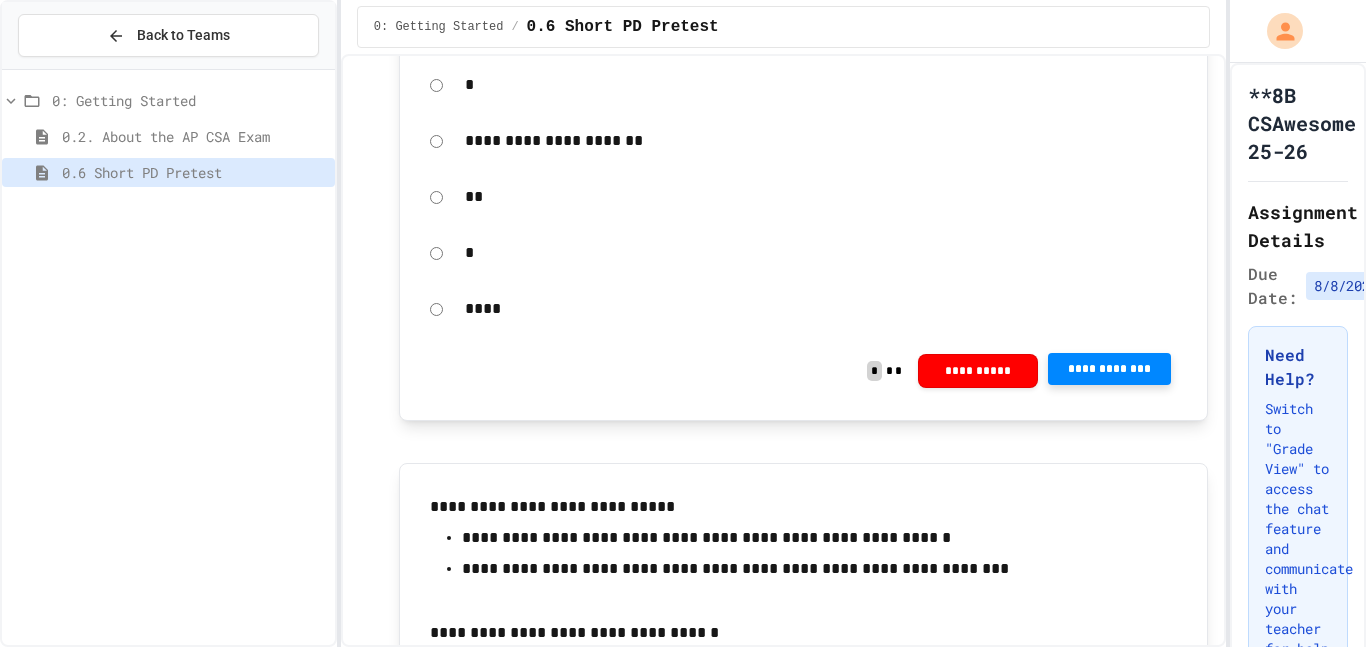 click on "**********" at bounding box center (1109, 369) 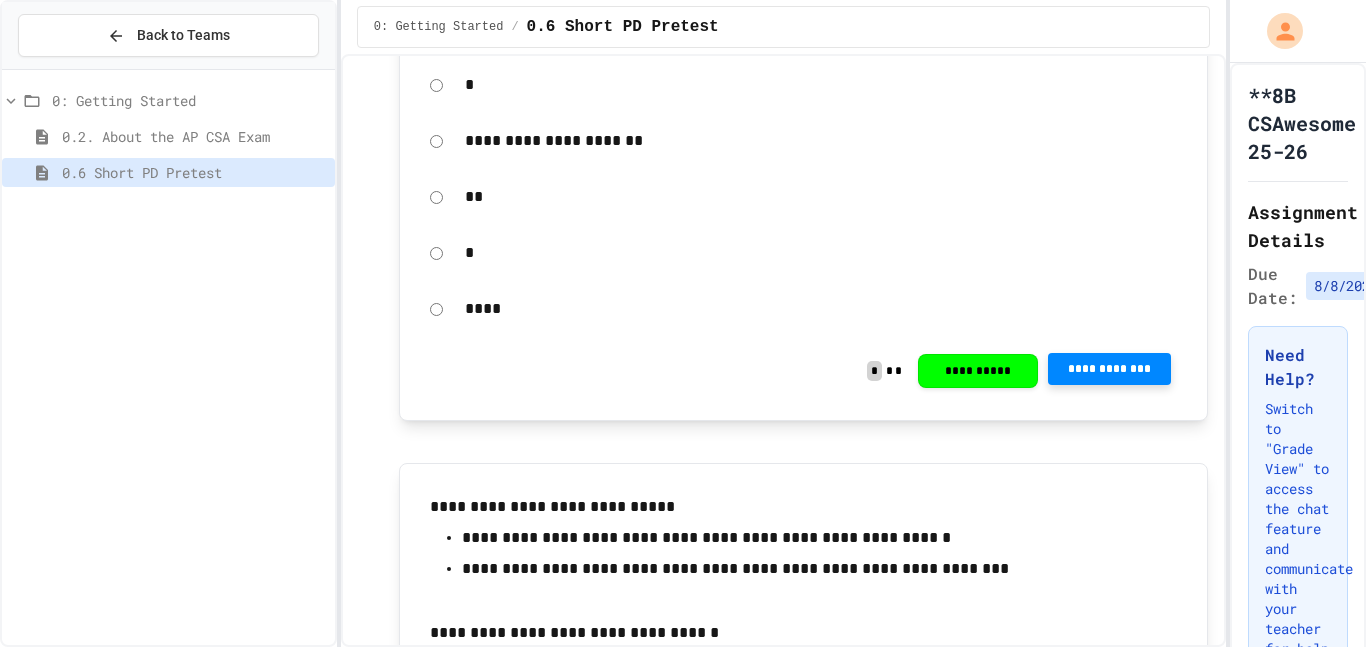 click 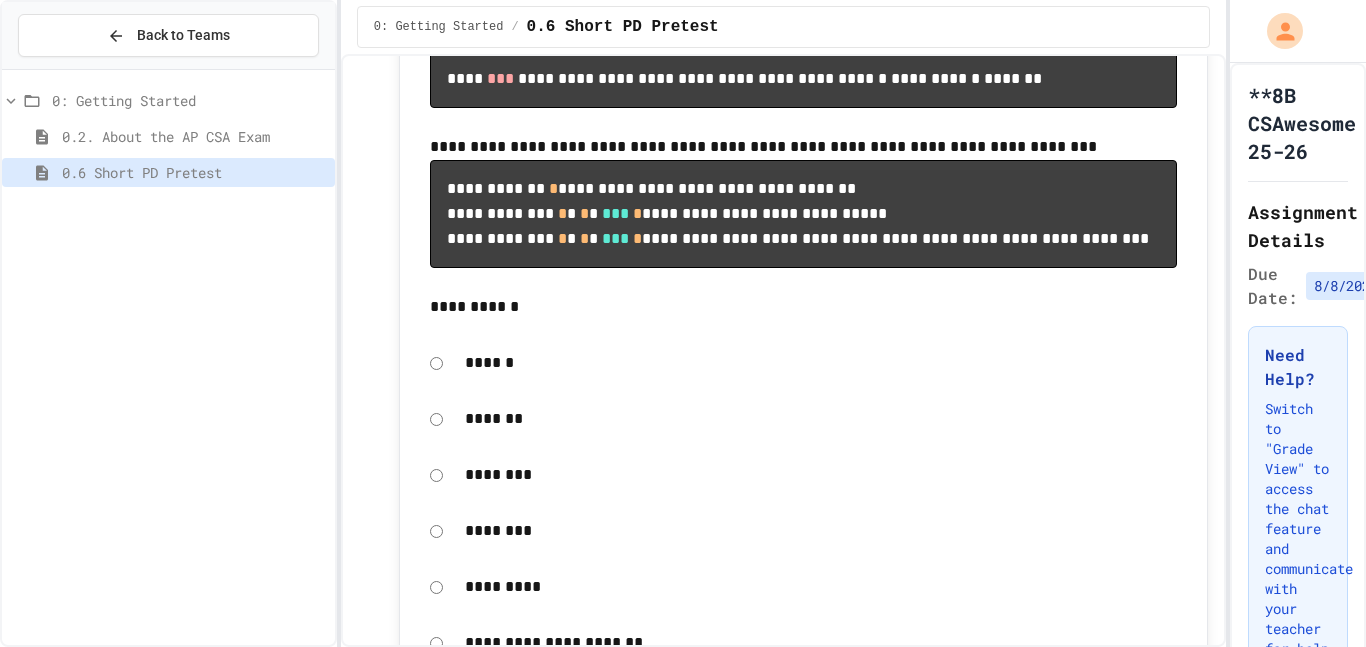 scroll, scrollTop: 980, scrollLeft: 0, axis: vertical 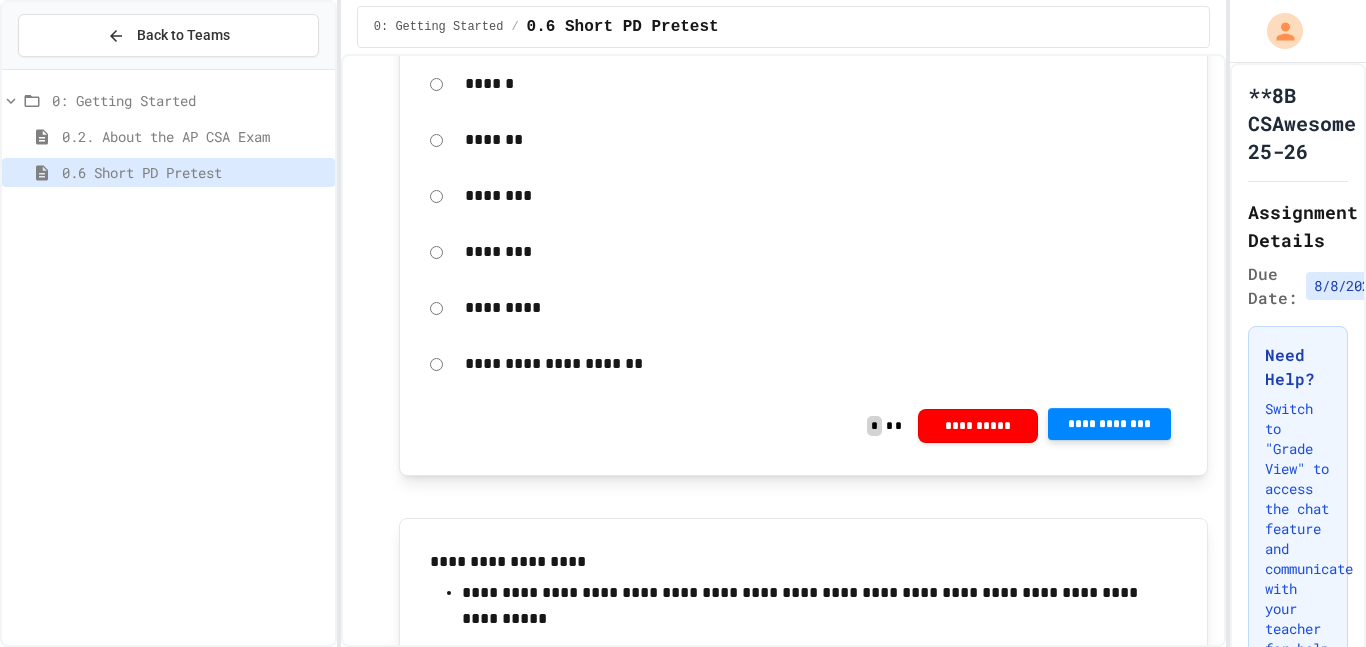 click on "**********" at bounding box center [1109, 424] 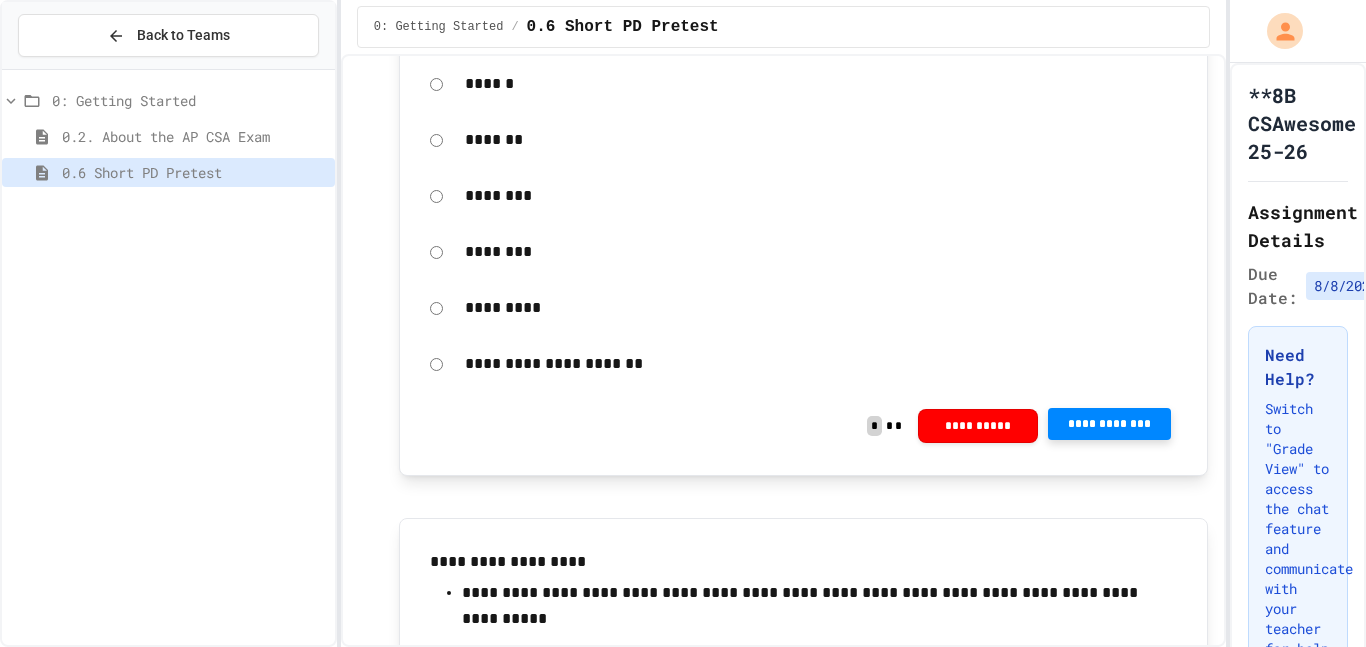 click 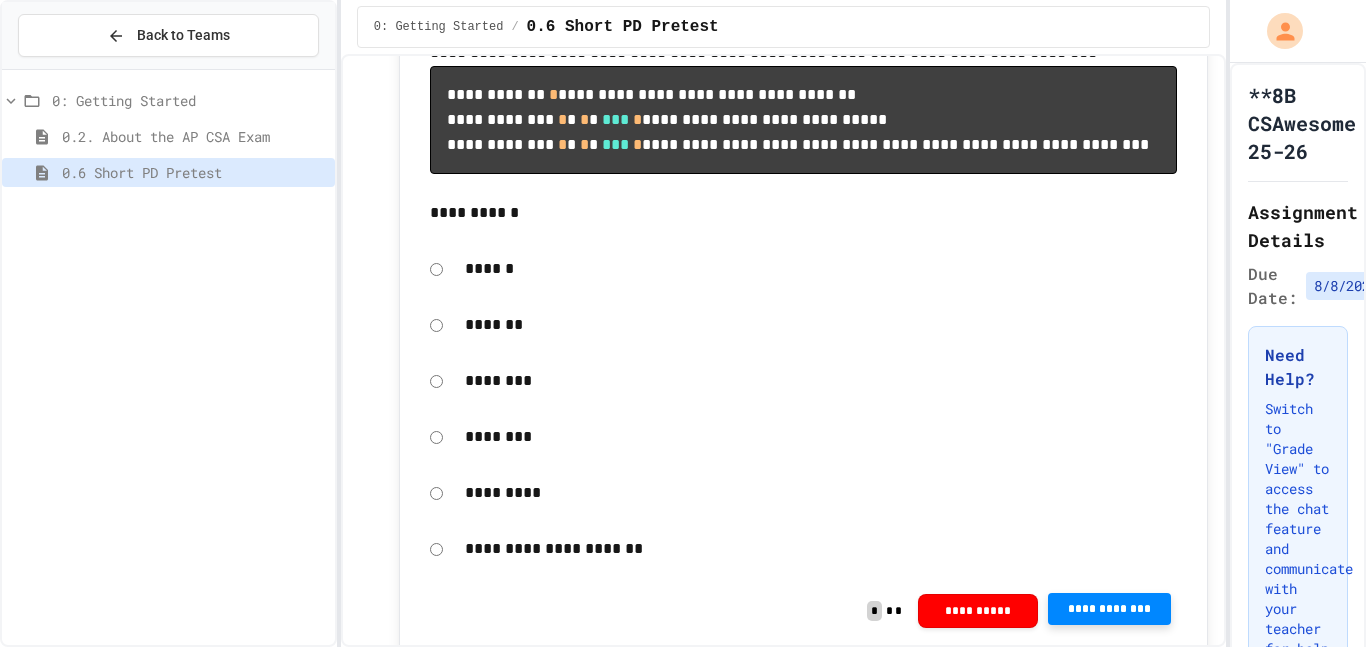 scroll, scrollTop: 1057, scrollLeft: 0, axis: vertical 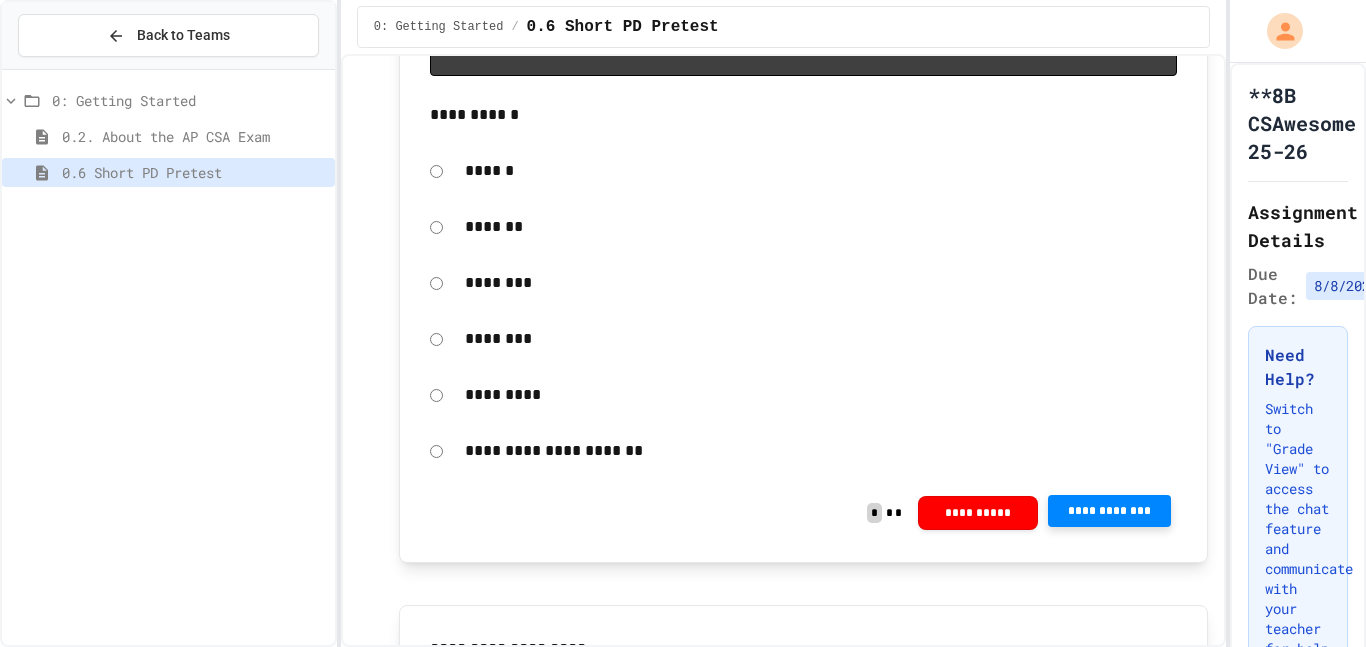 click on "**********" at bounding box center (1109, 511) 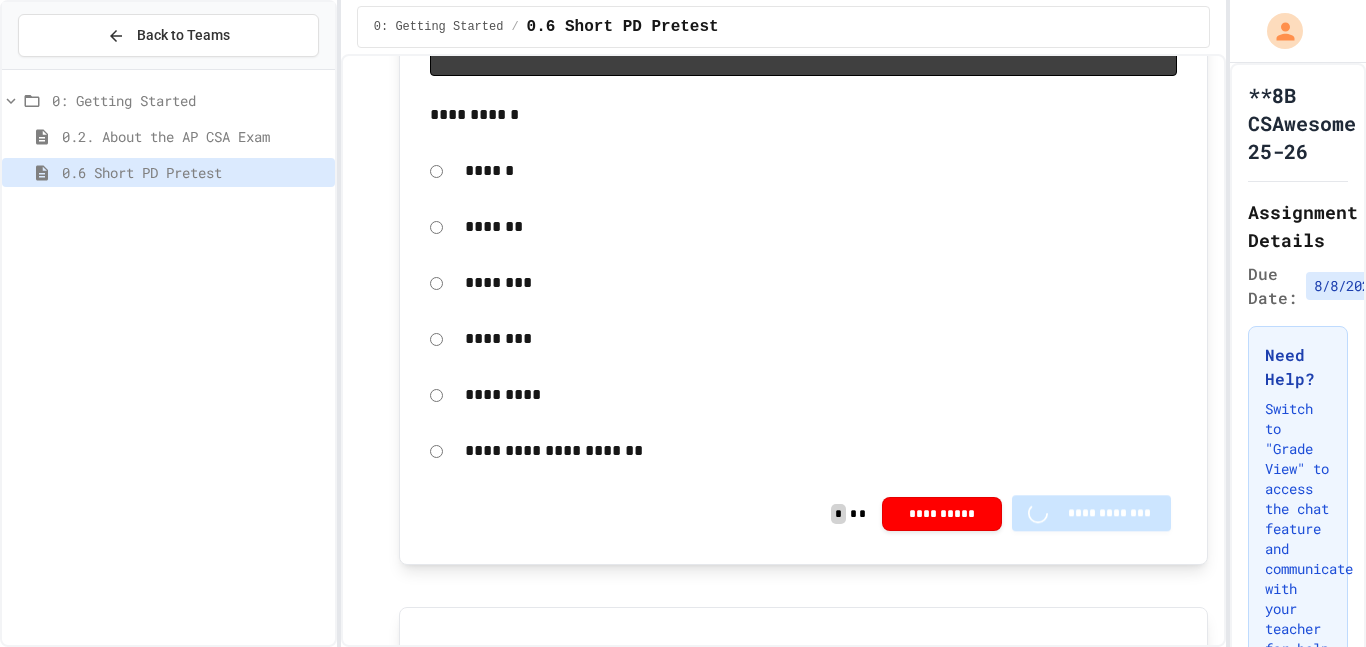 click on "Grading submission ..." at bounding box center [683, 719] 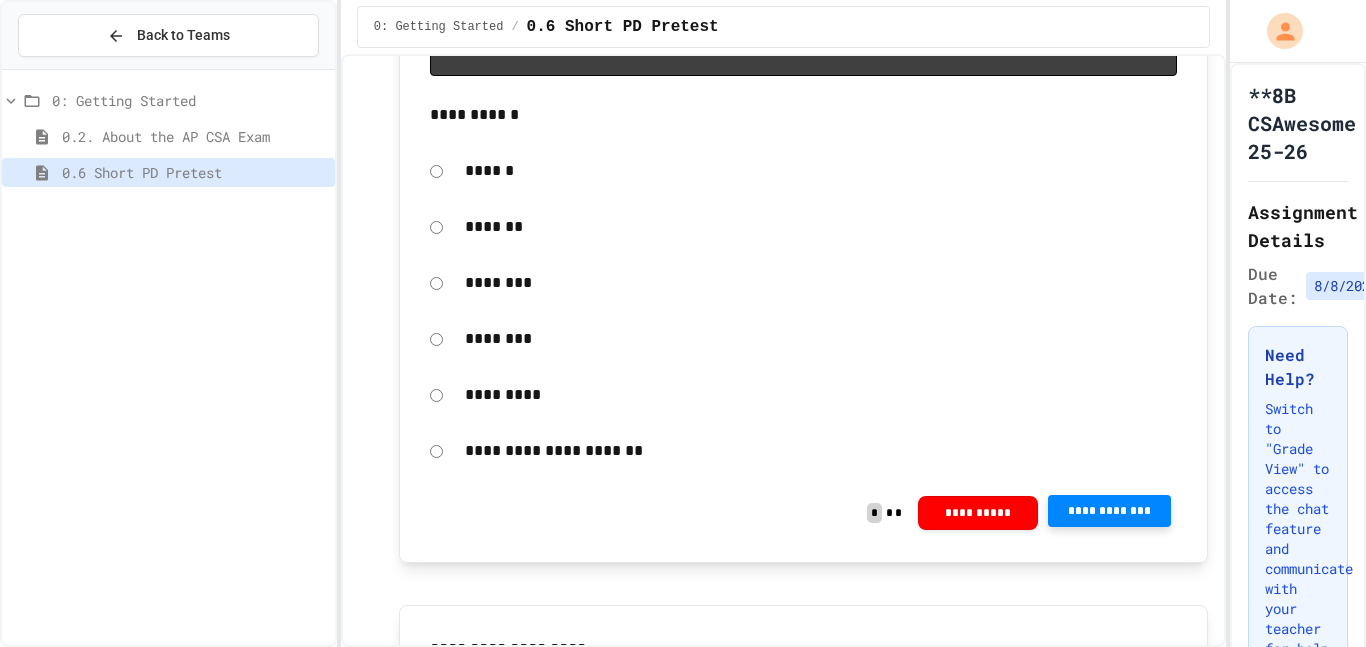 click 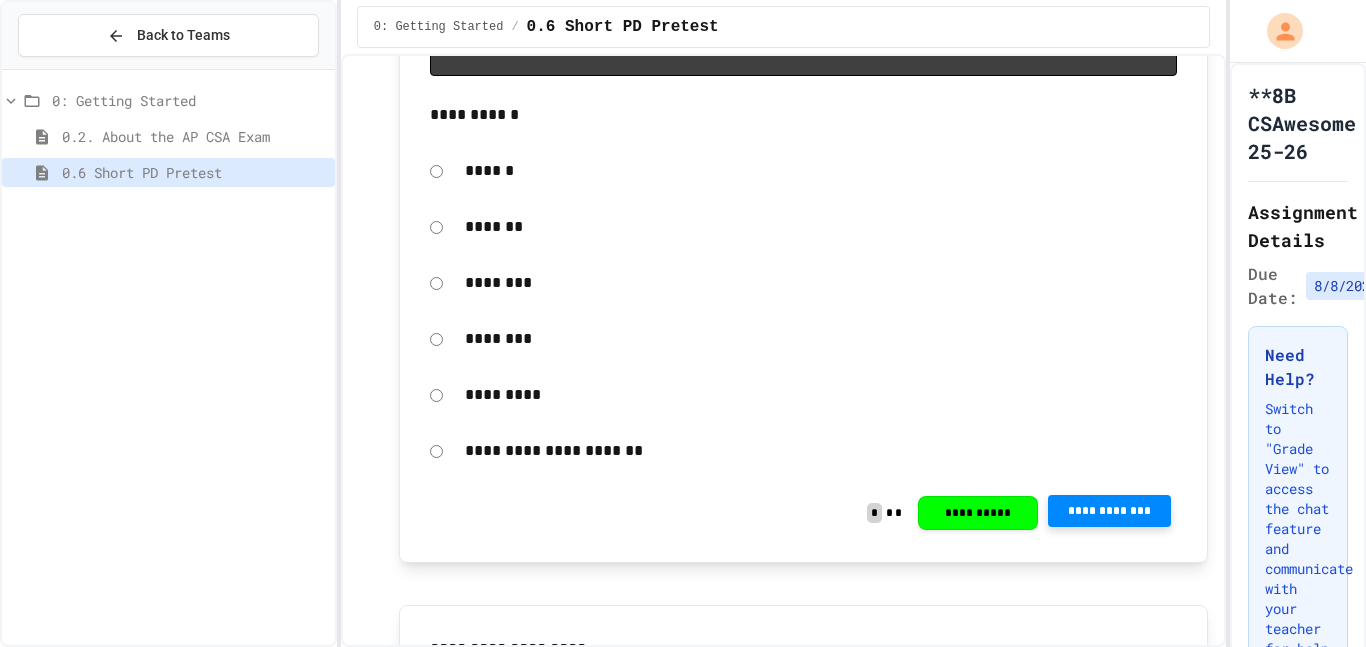 click 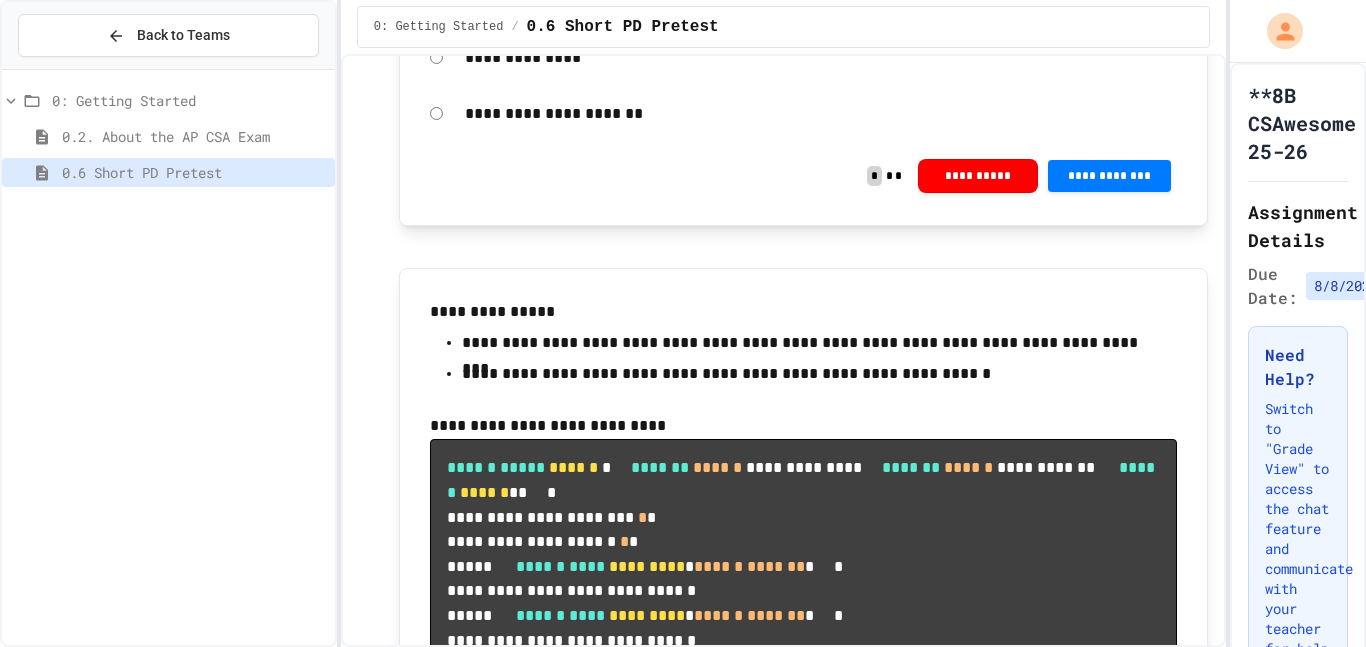 scroll, scrollTop: 3586, scrollLeft: 0, axis: vertical 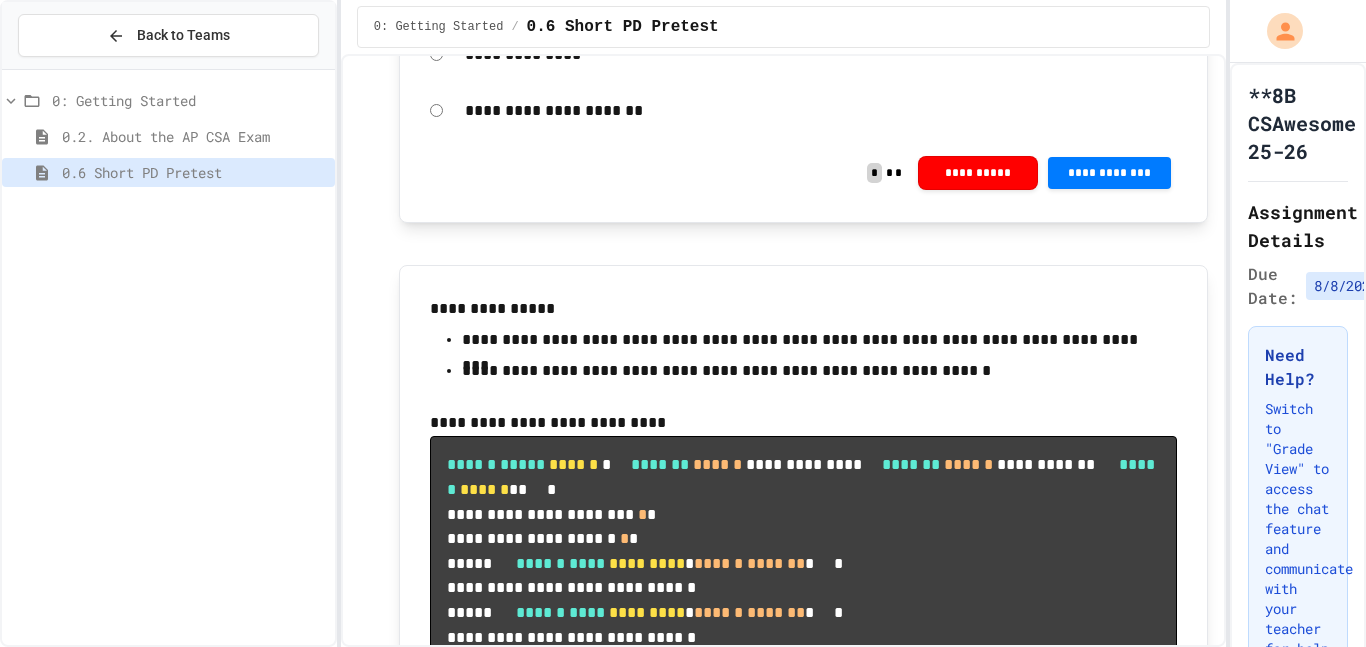 click on "**********" at bounding box center (803, -1) 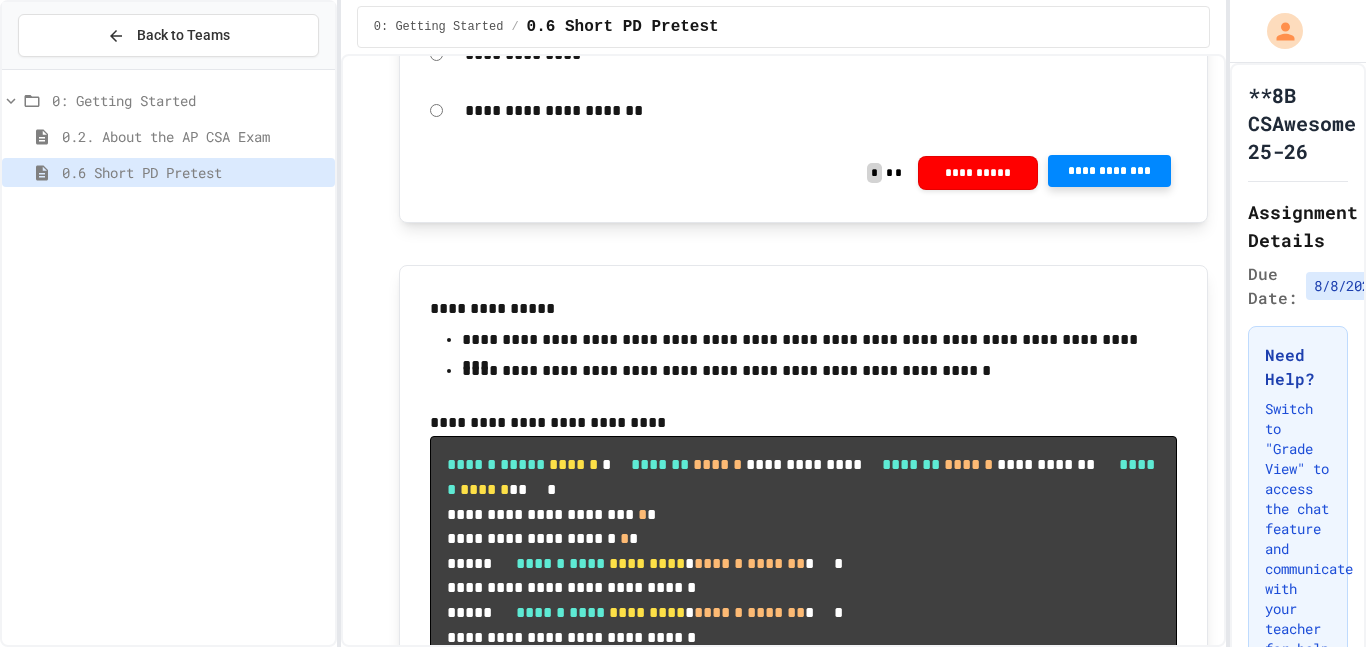 click on "**********" at bounding box center (1109, 171) 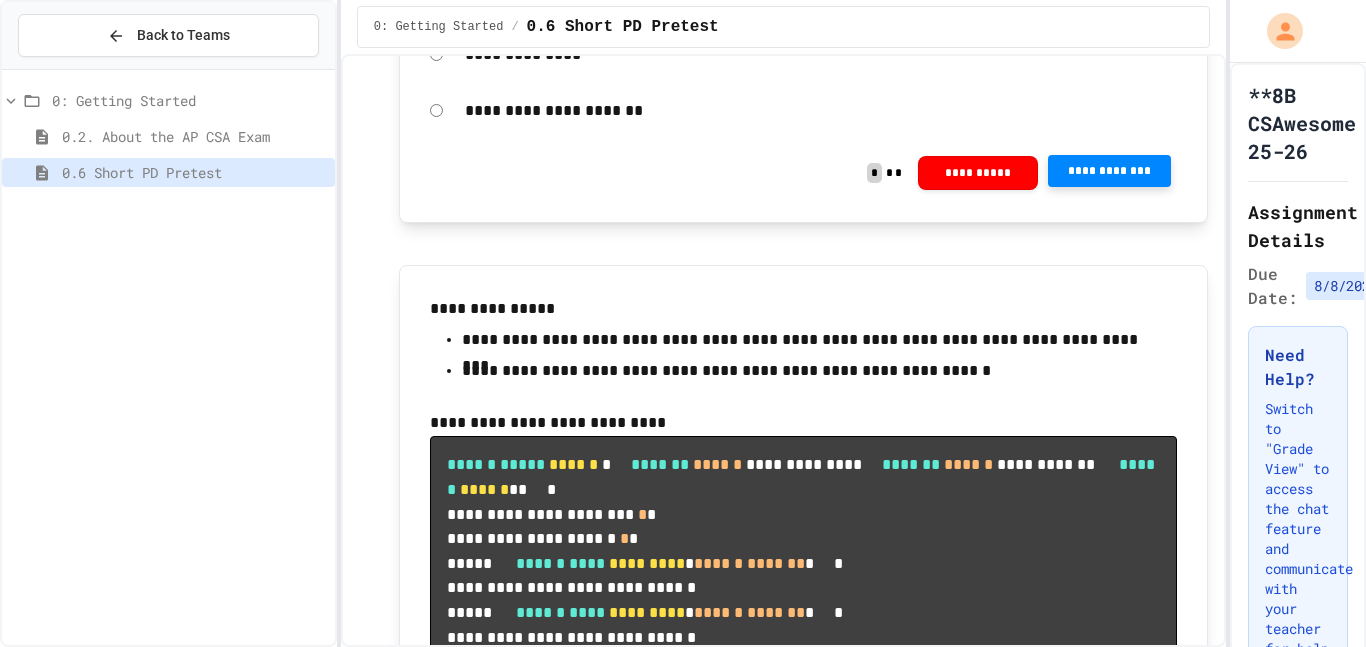 click 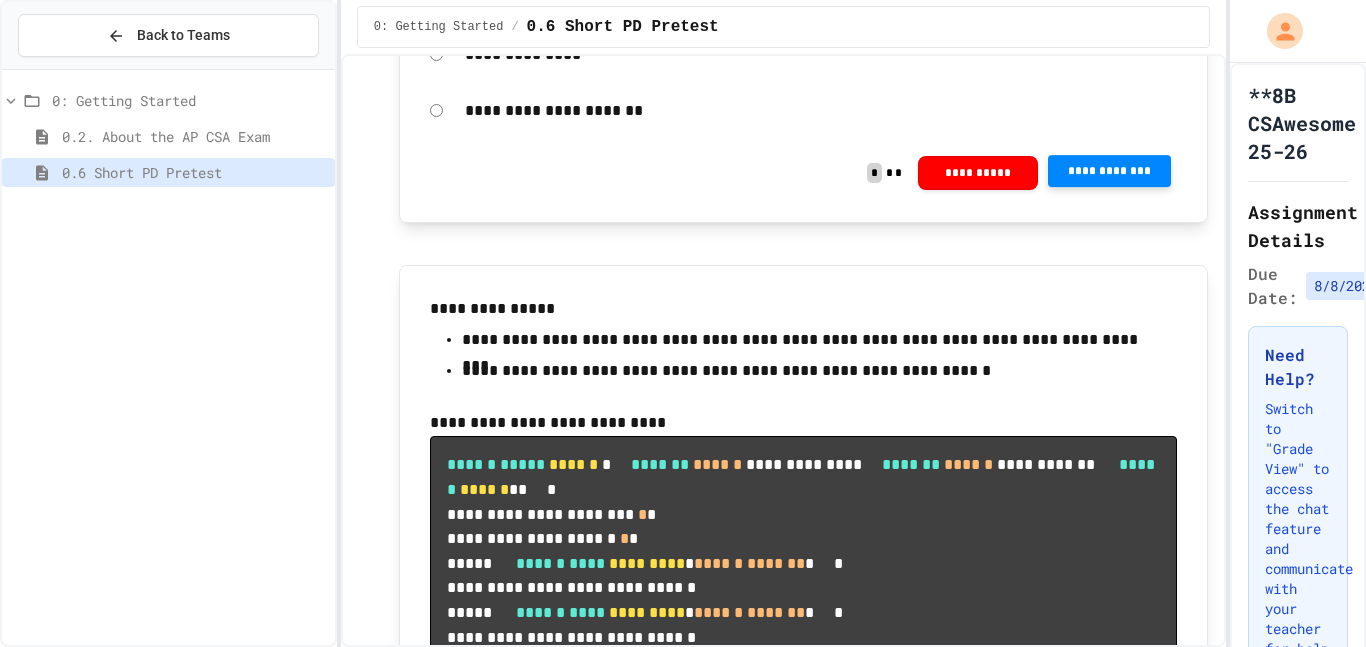 click on "**********" at bounding box center (1109, 171) 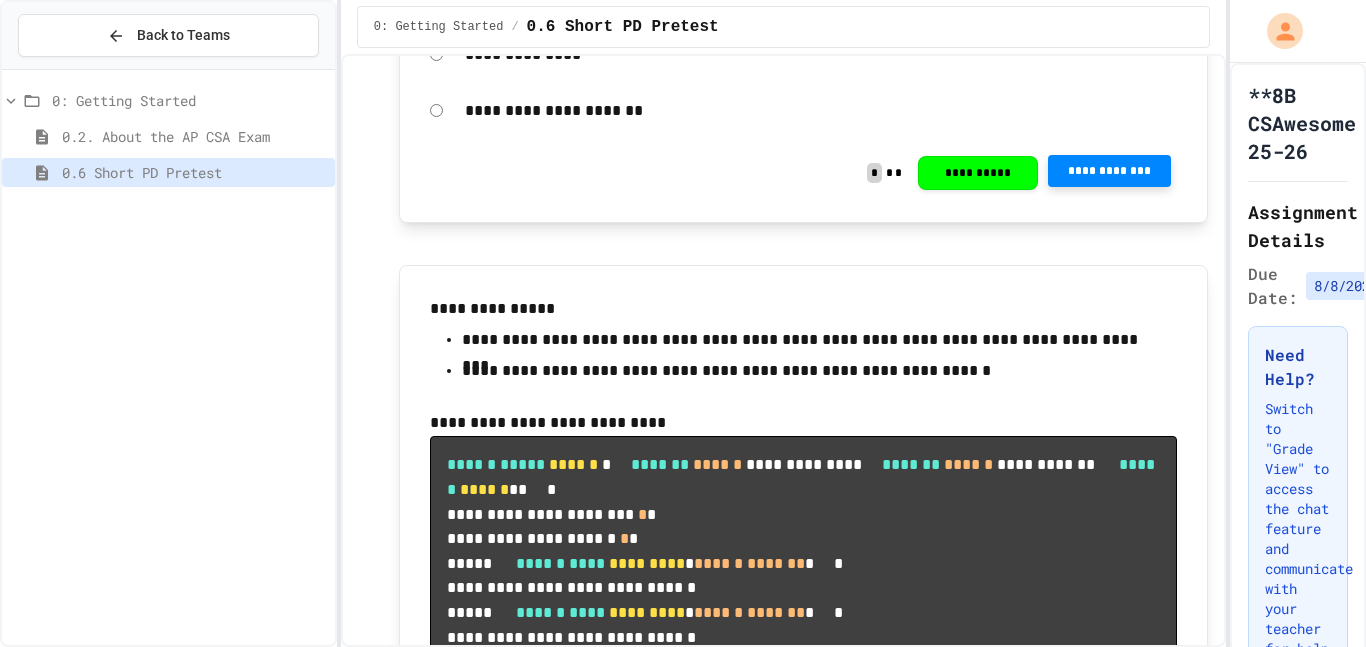 click 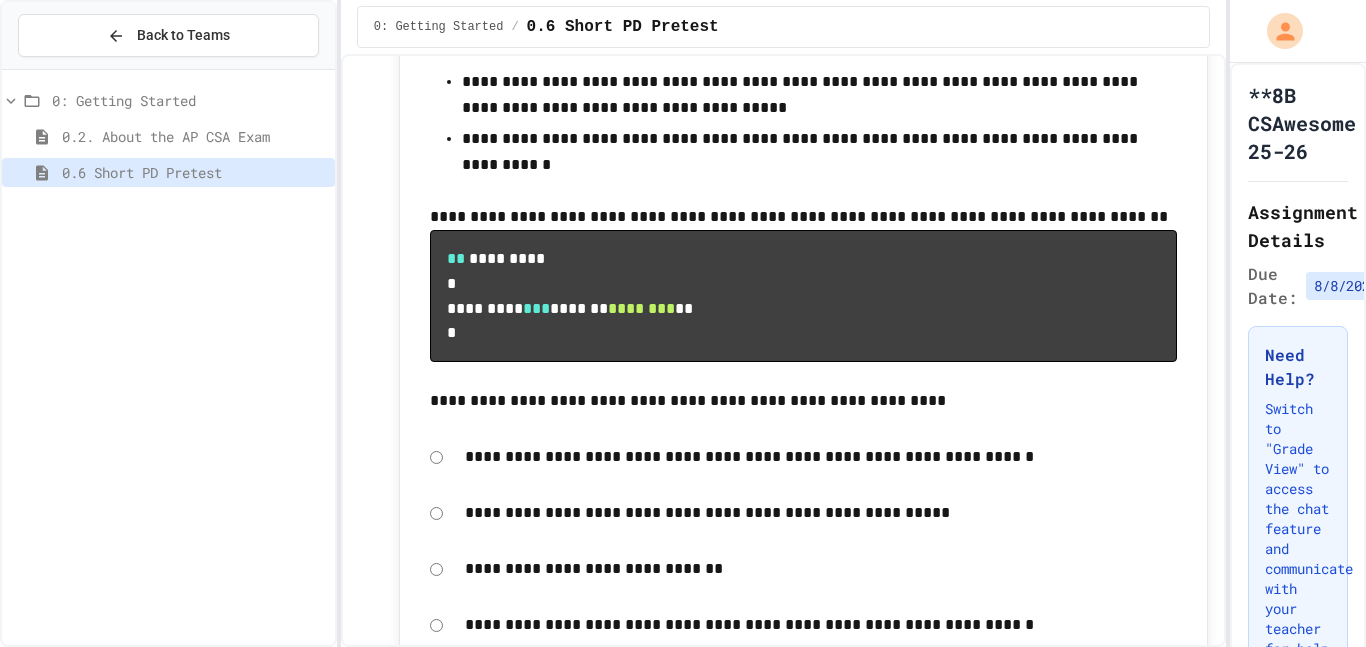 scroll, scrollTop: 4992, scrollLeft: 0, axis: vertical 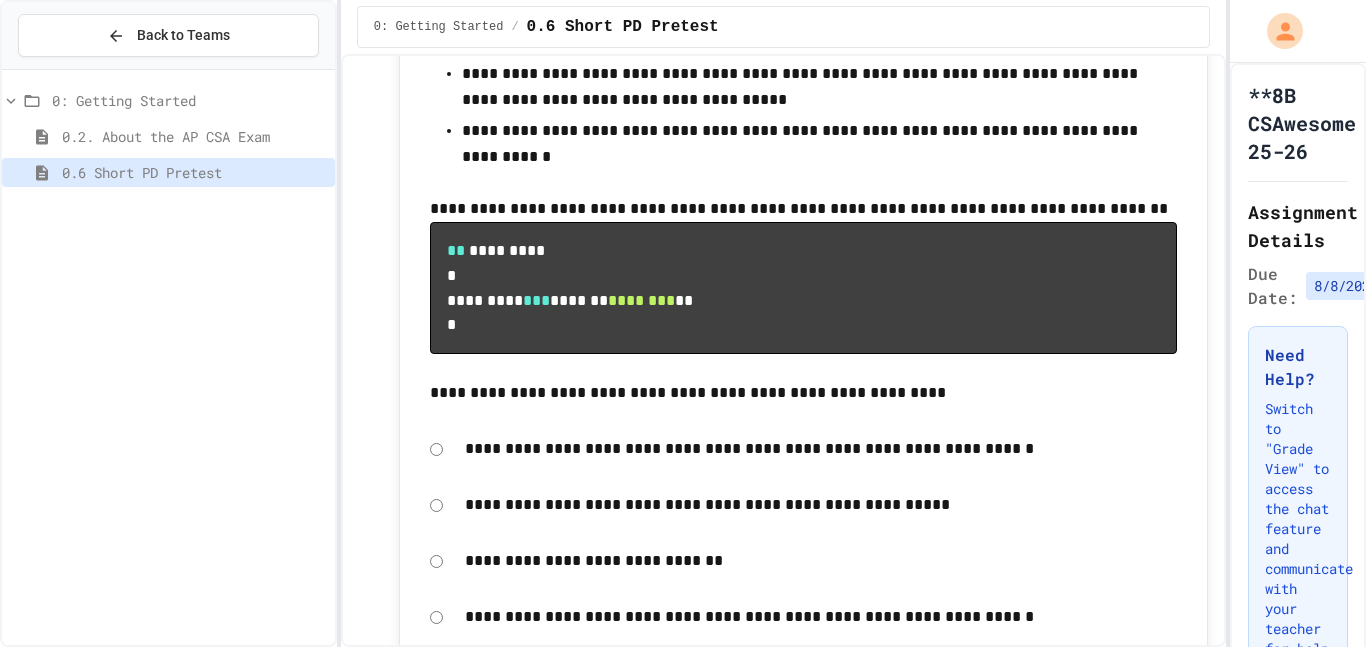 click on "**********" at bounding box center [1109, -95] 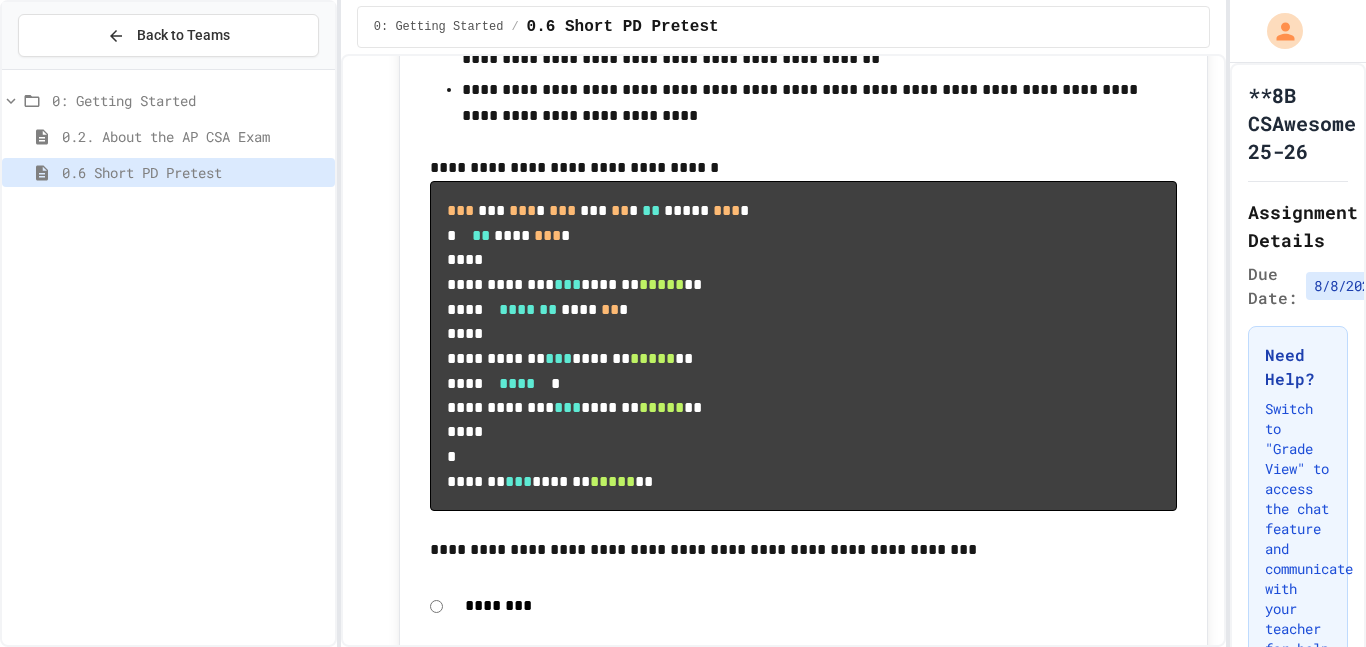 scroll, scrollTop: 5905, scrollLeft: 0, axis: vertical 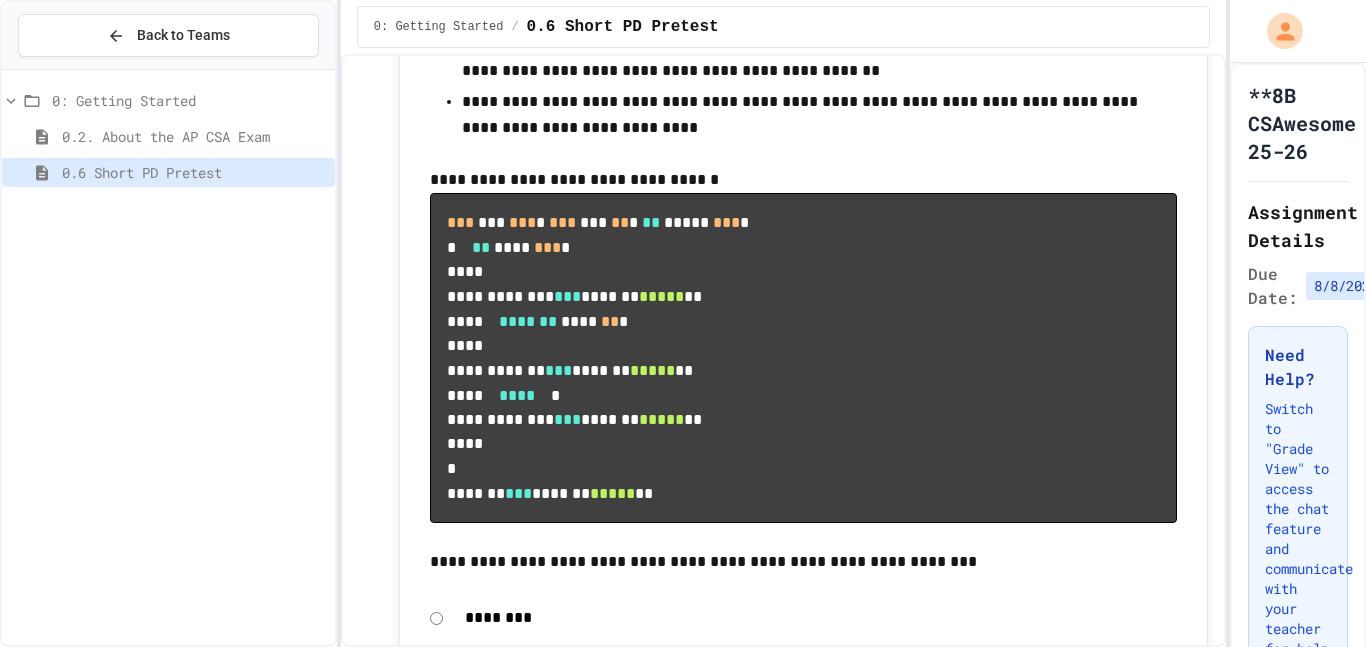 click on "**********" at bounding box center (803, -122) 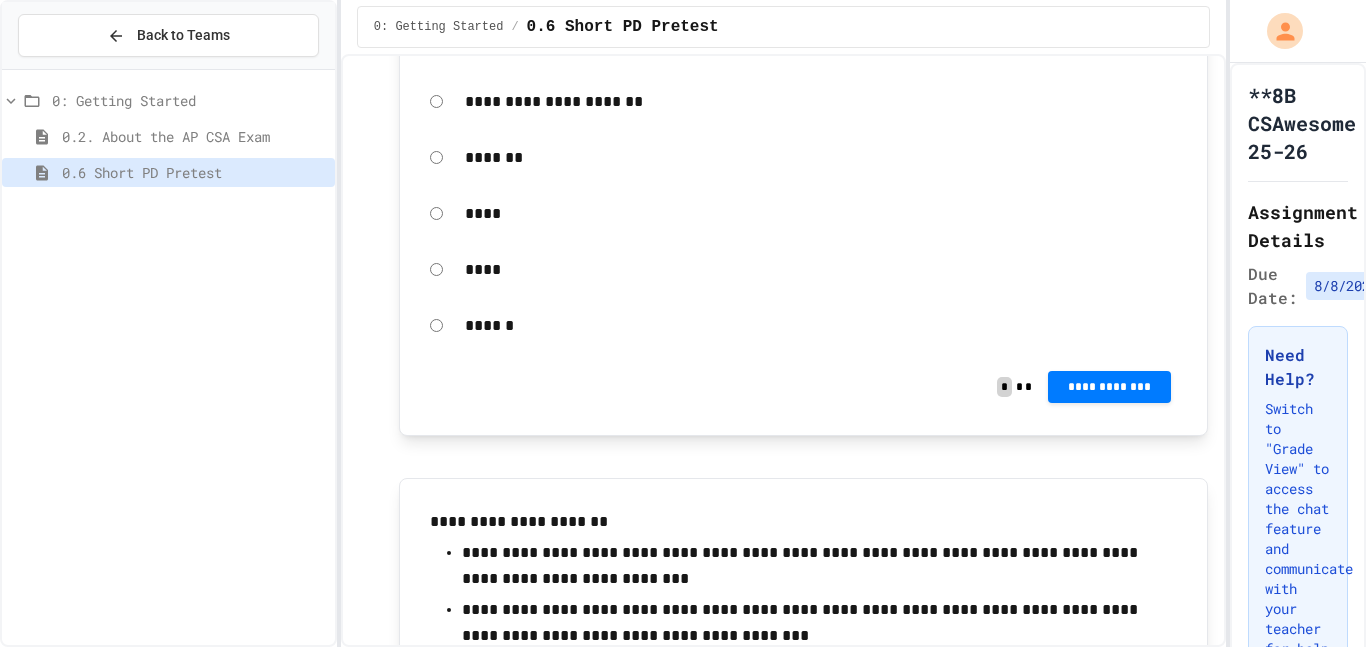 scroll, scrollTop: 8240, scrollLeft: 0, axis: vertical 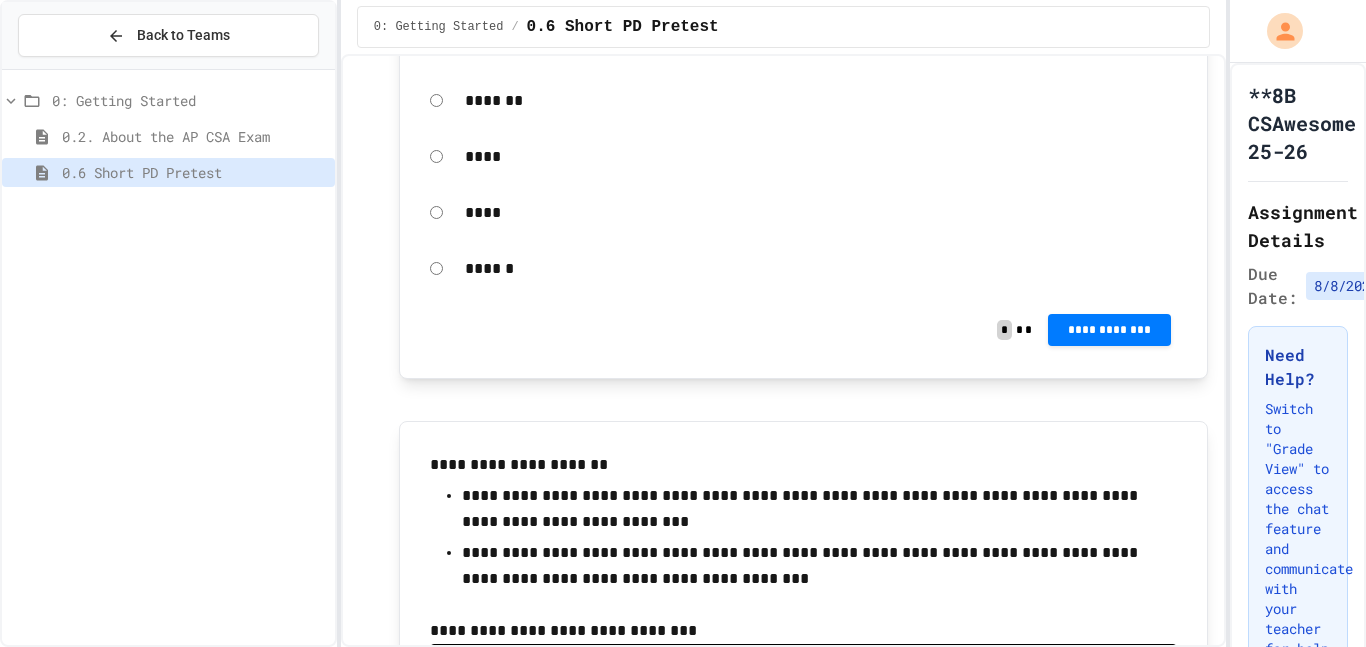 click on "**********" at bounding box center (1109, -548) 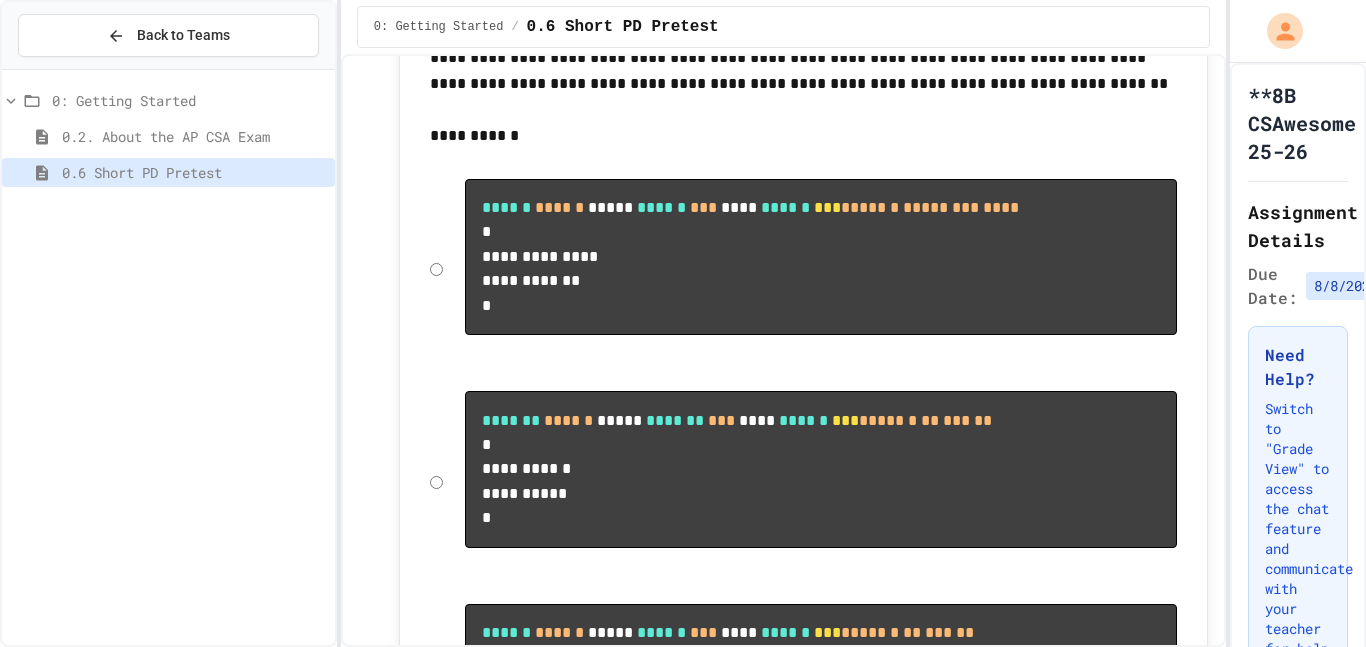 scroll, scrollTop: 9002, scrollLeft: 0, axis: vertical 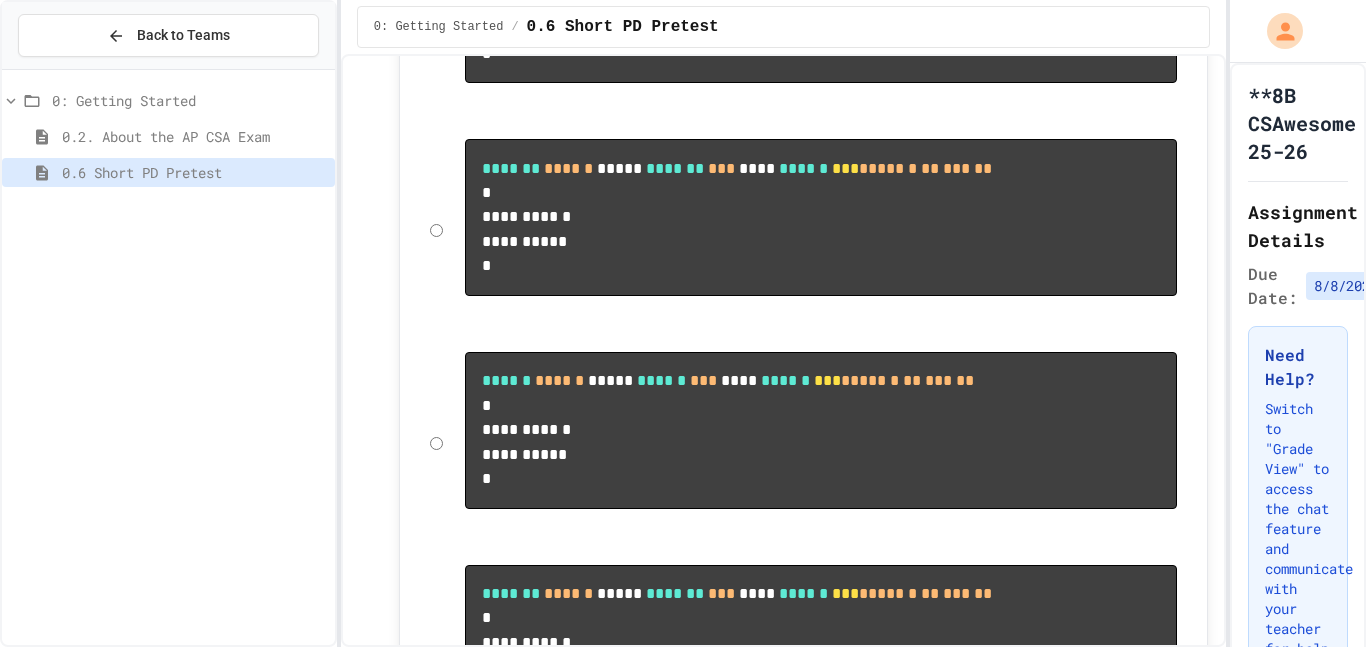 click on "**********" at bounding box center (1109, -608) 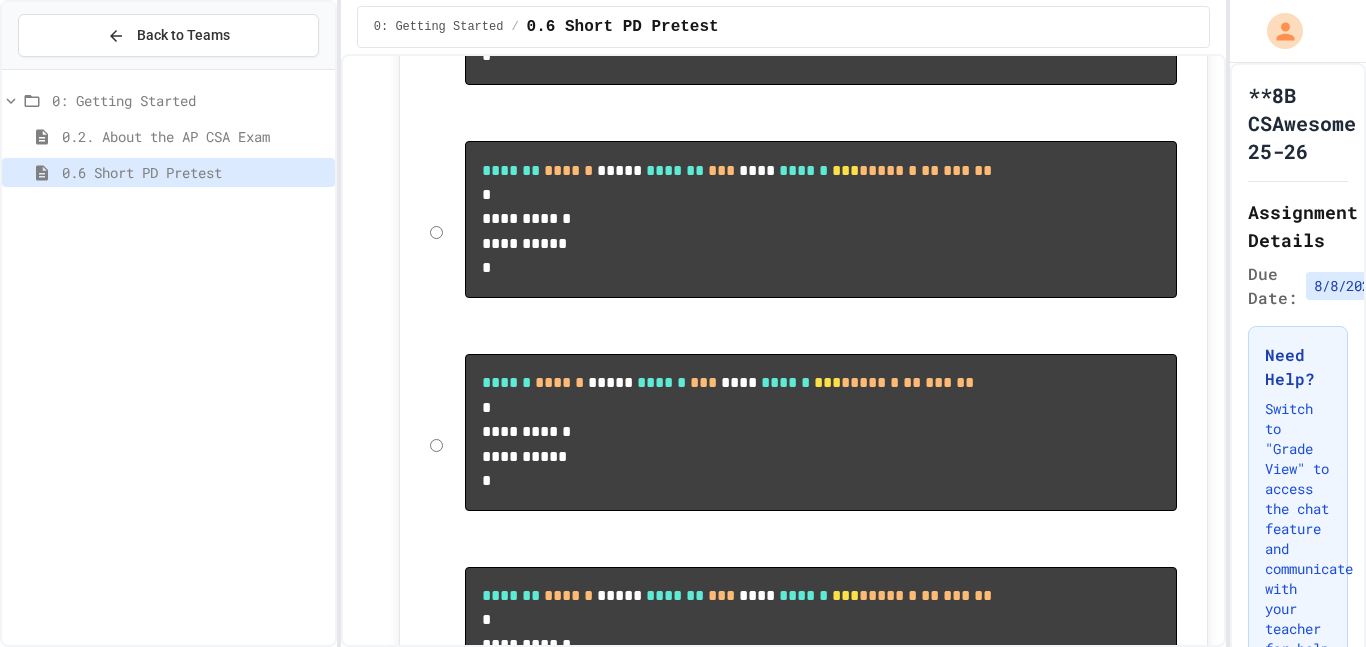 click 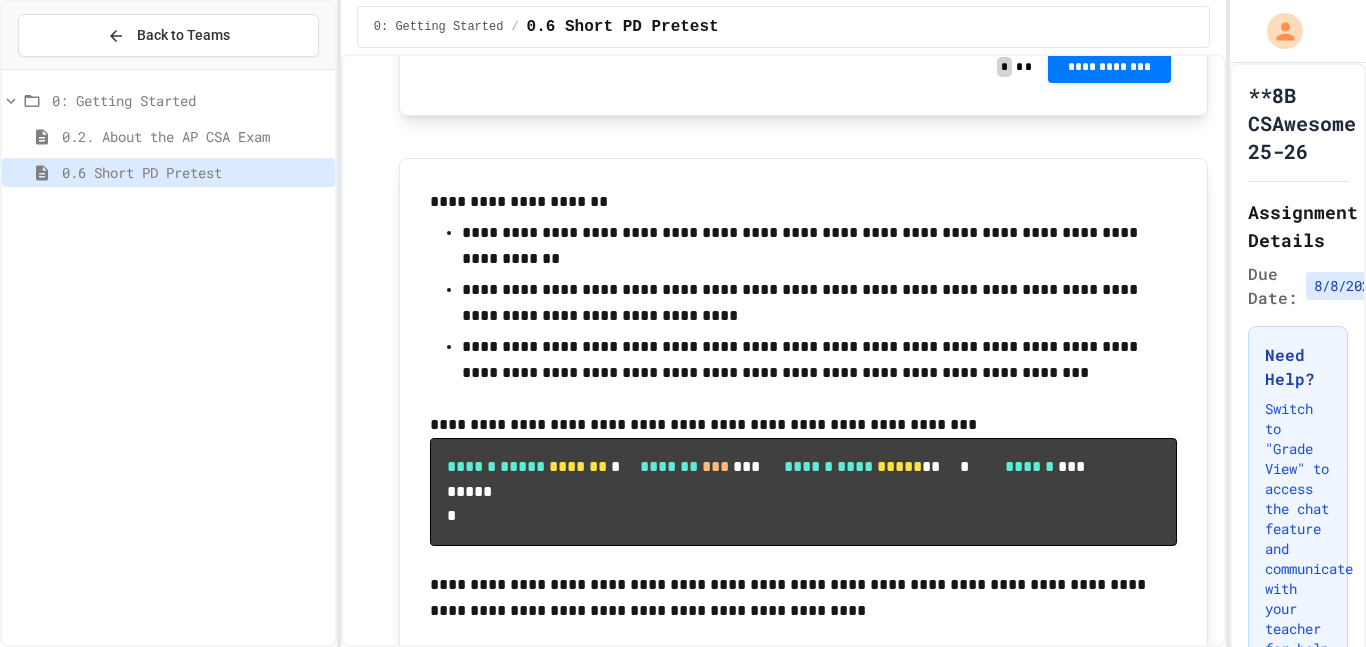 scroll, scrollTop: 10948, scrollLeft: 0, axis: vertical 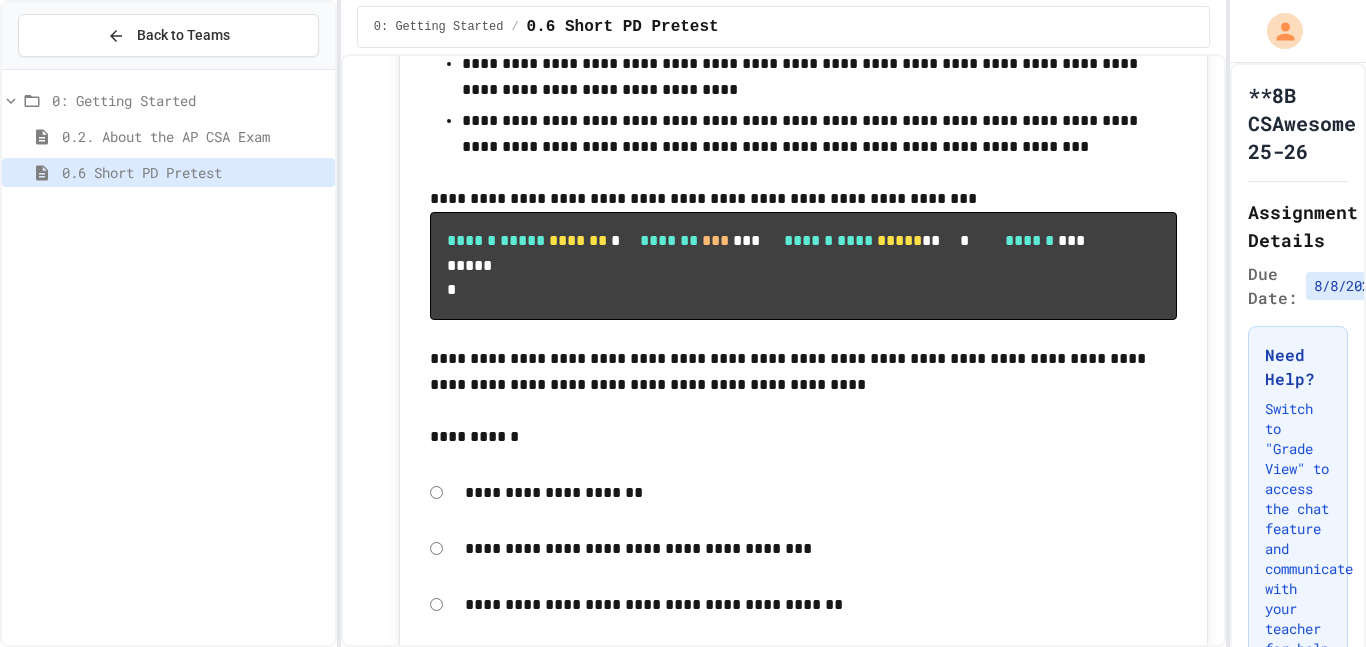 click on "**********" at bounding box center (1109, -878) 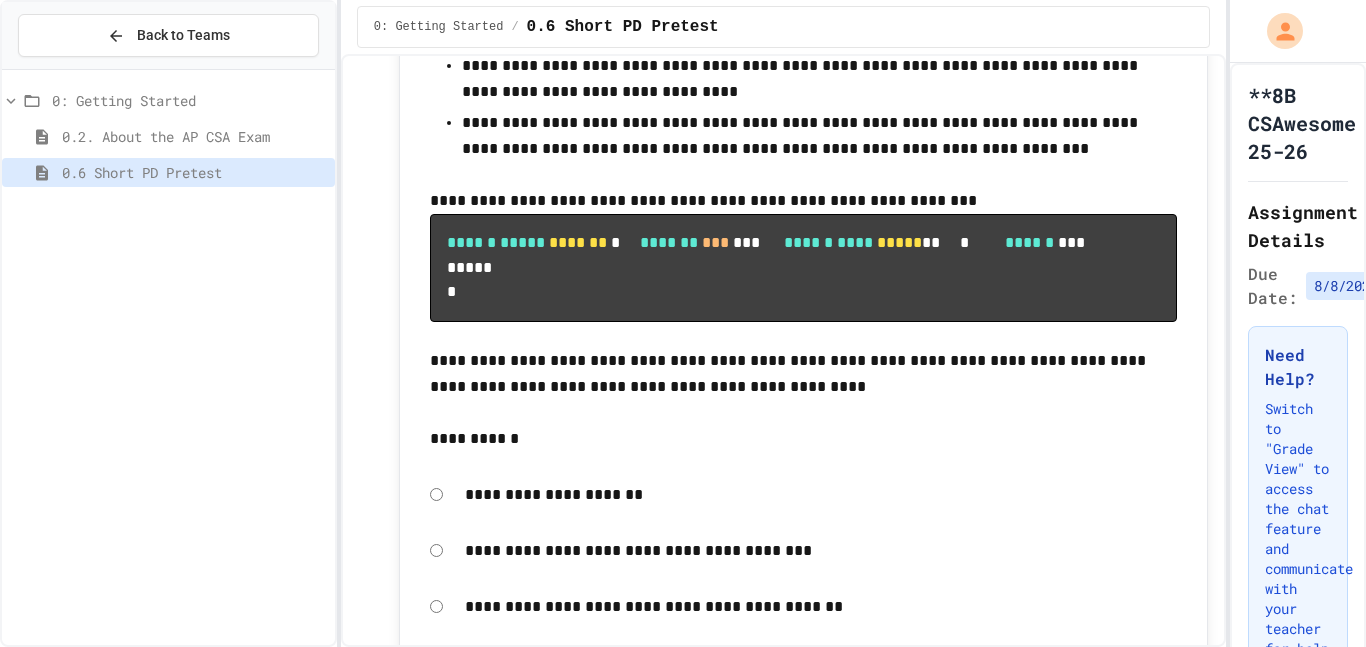 click 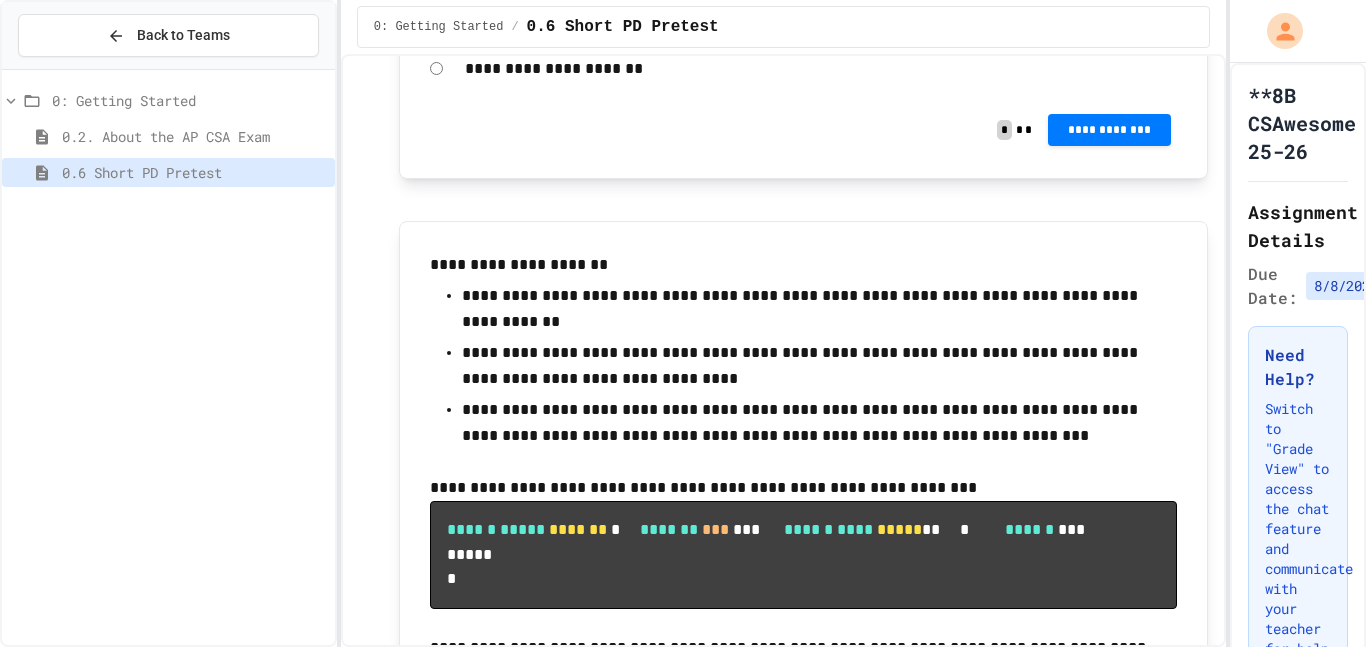 scroll, scrollTop: 10883, scrollLeft: 0, axis: vertical 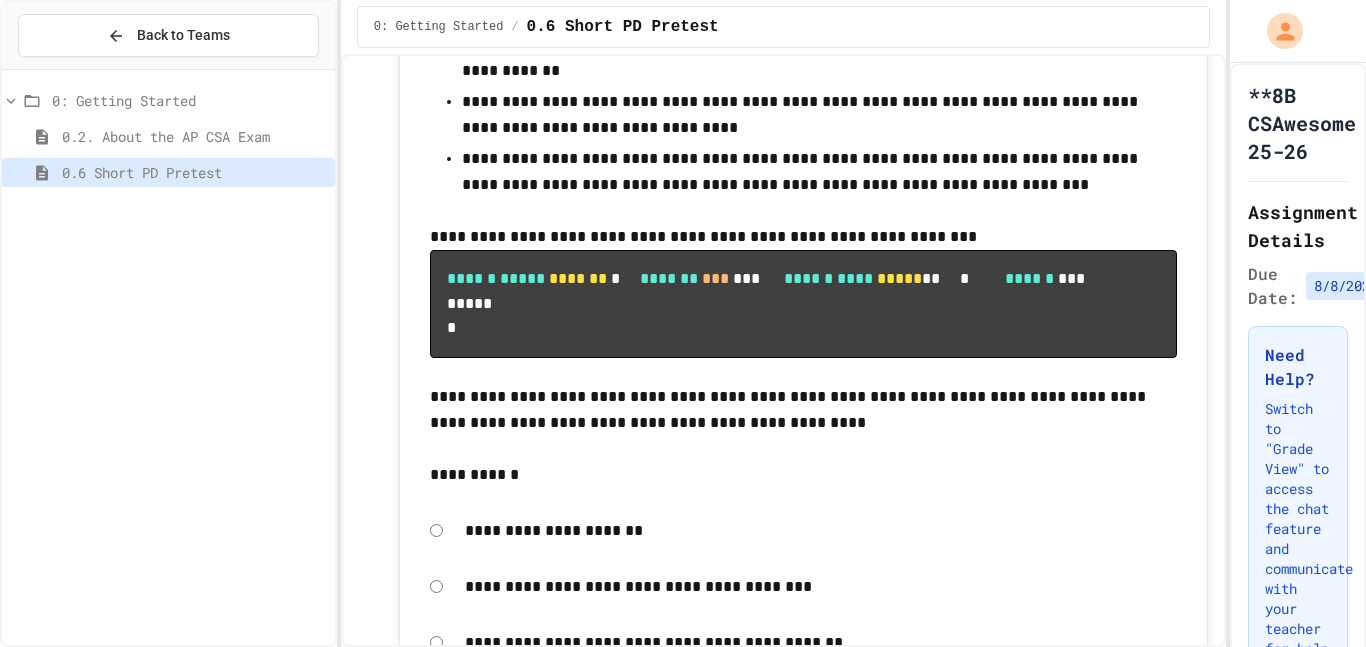 click on "**********" at bounding box center (1109, -843) 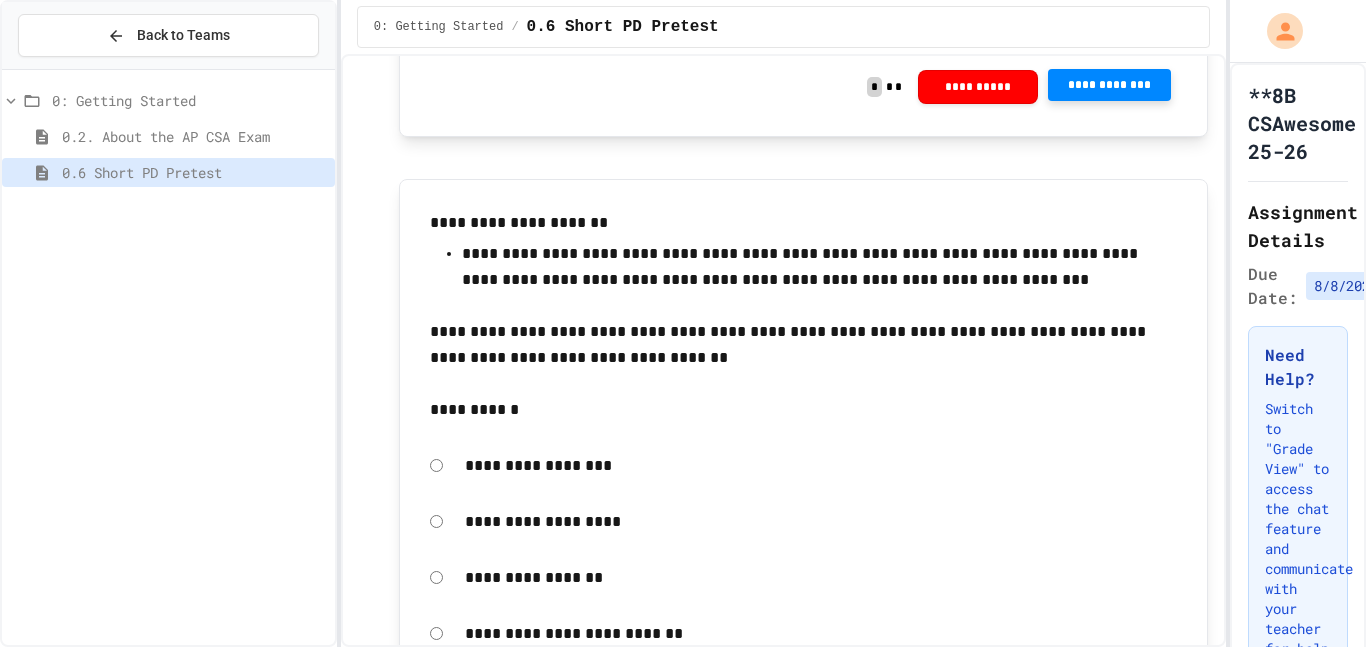 scroll, scrollTop: 10210, scrollLeft: 0, axis: vertical 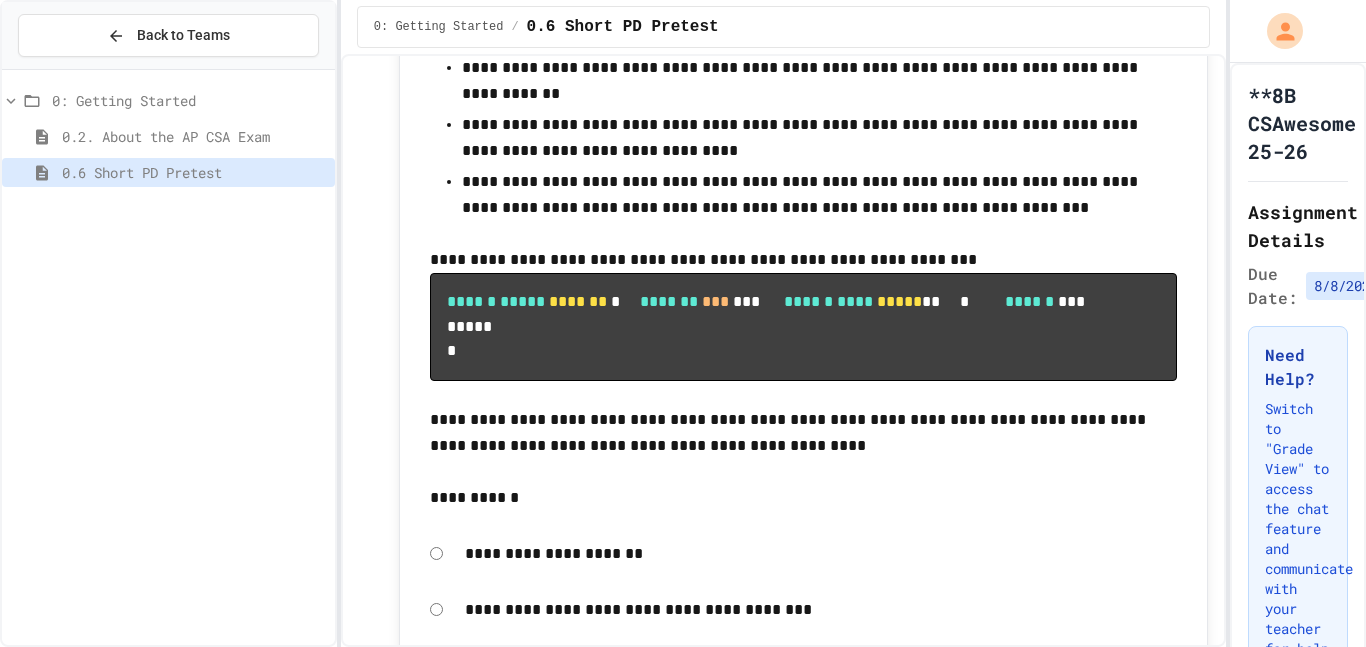 click on "**********" at bounding box center [1109, -820] 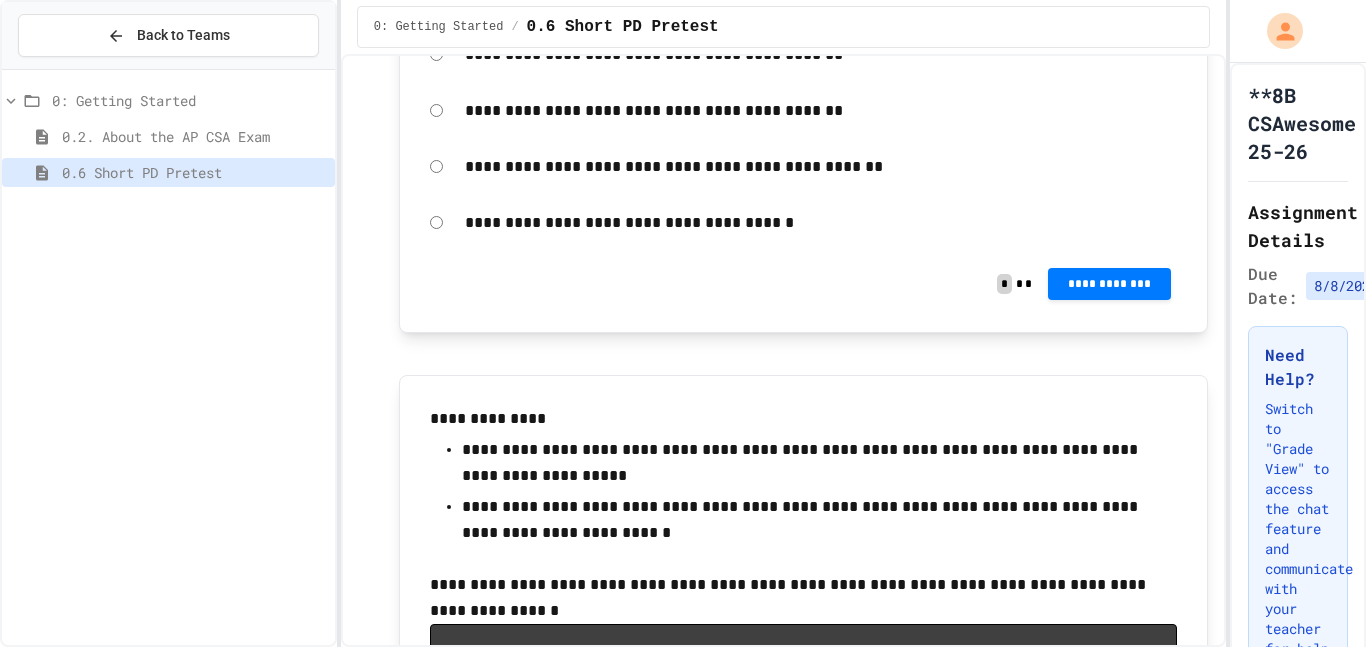 scroll, scrollTop: 11753, scrollLeft: 0, axis: vertical 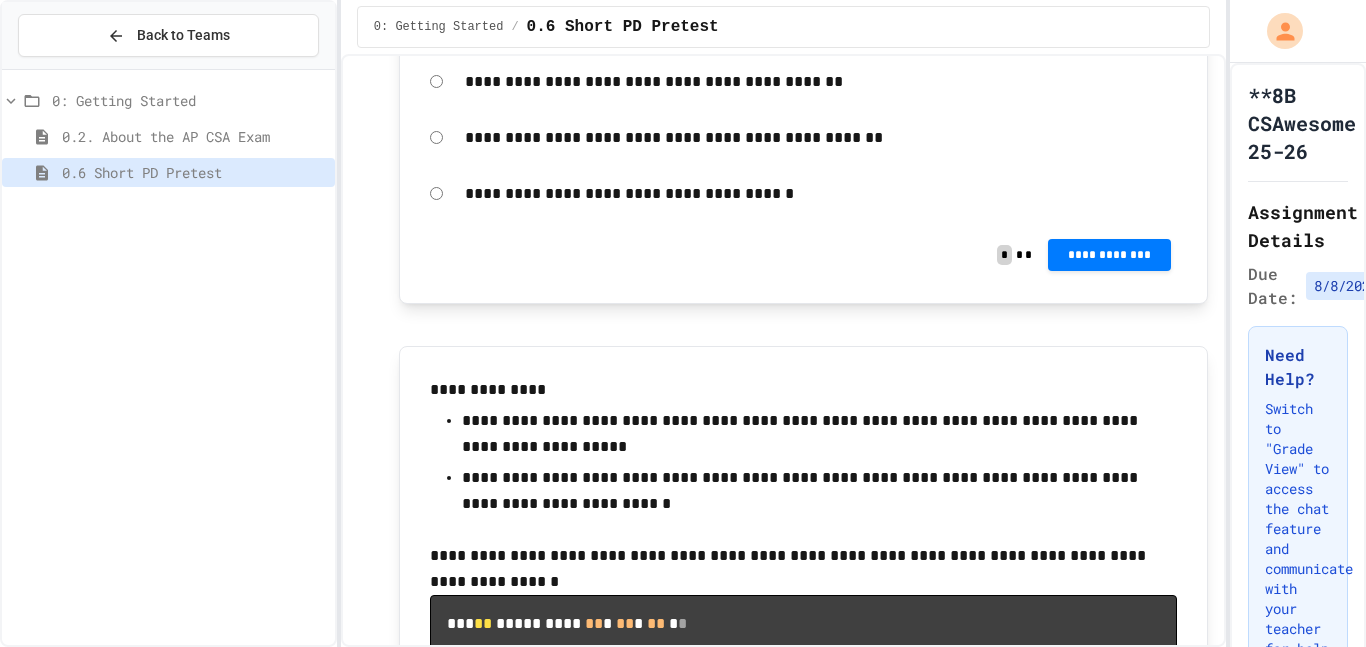 click on "**********" at bounding box center (821, -1023) 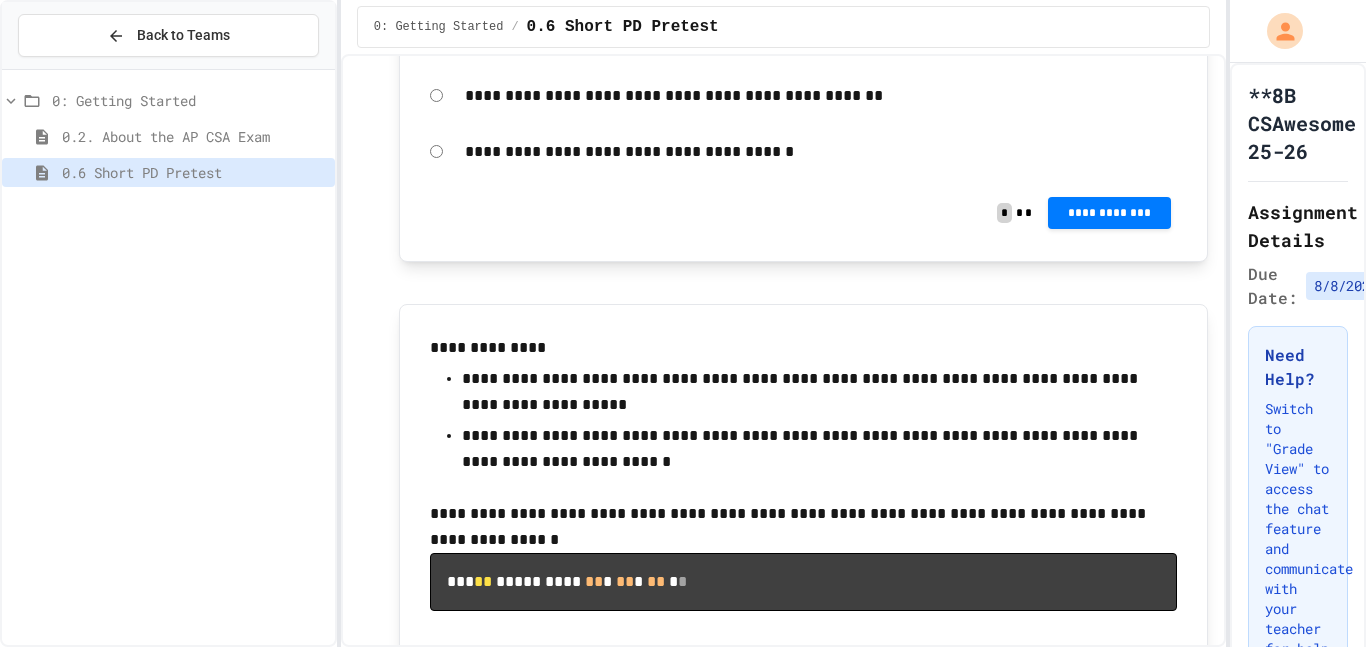 scroll, scrollTop: 11797, scrollLeft: 0, axis: vertical 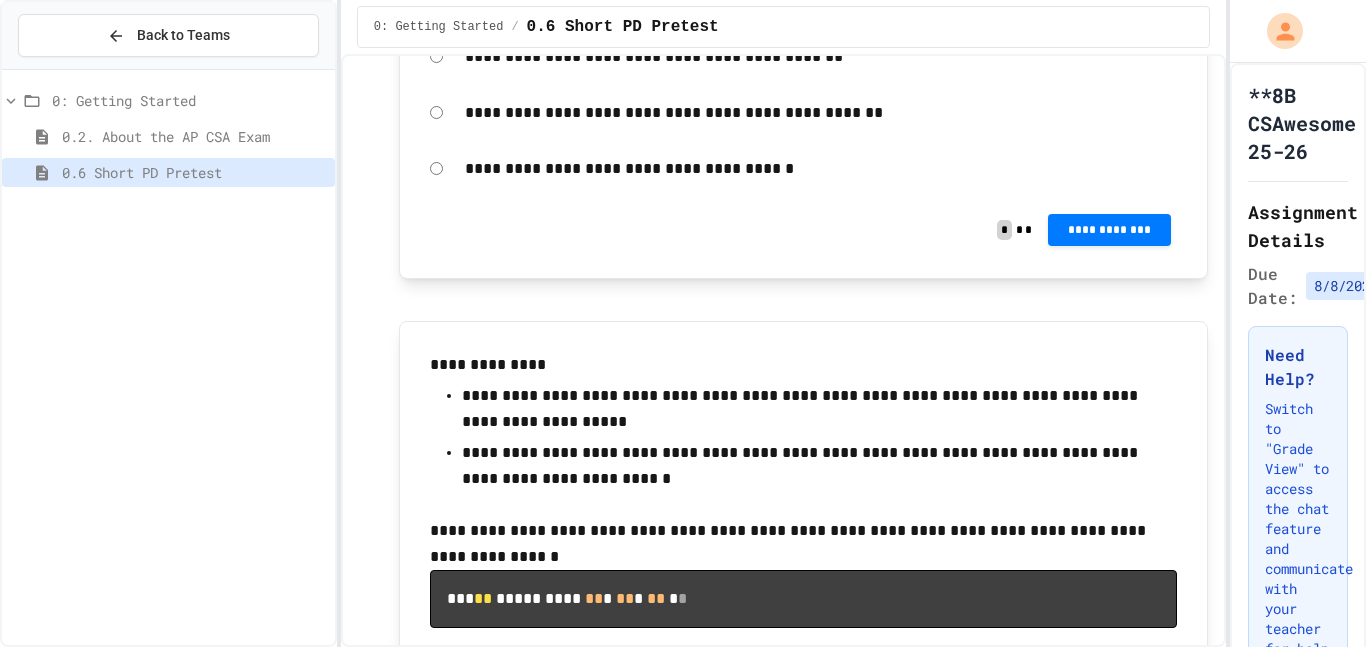 click on "**********" at bounding box center (1109, -765) 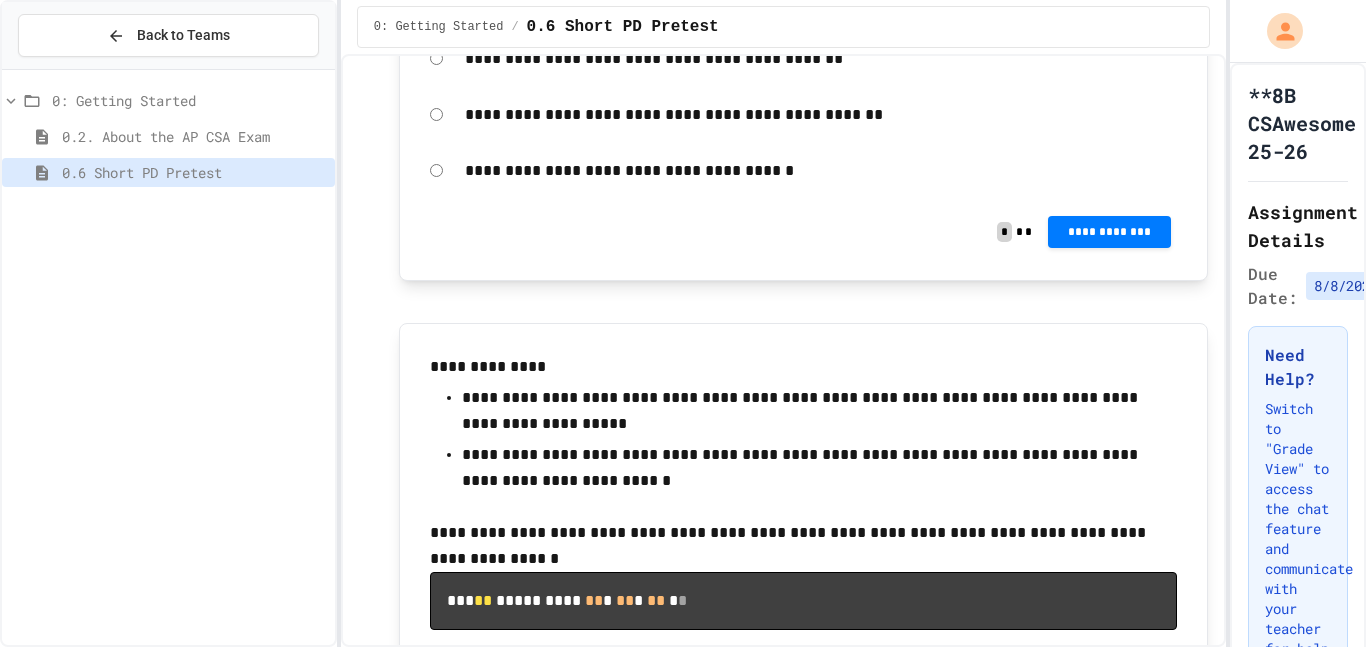 click 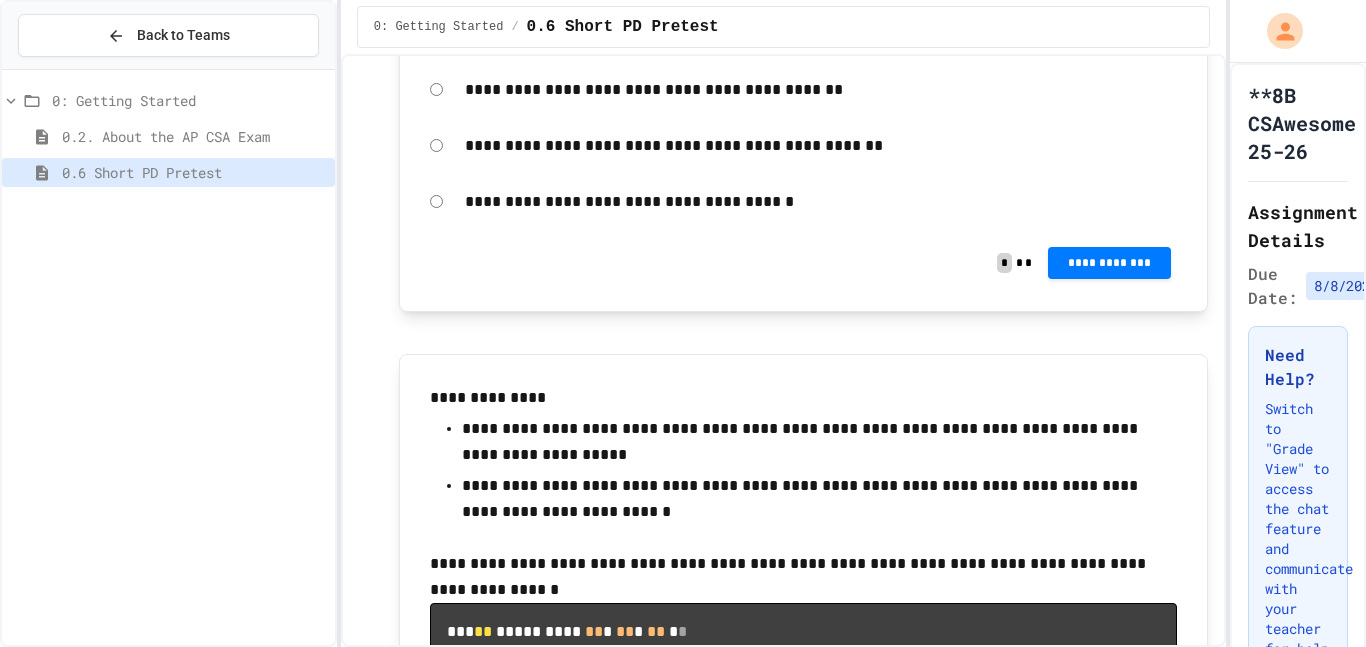 scroll, scrollTop: 11734, scrollLeft: 0, axis: vertical 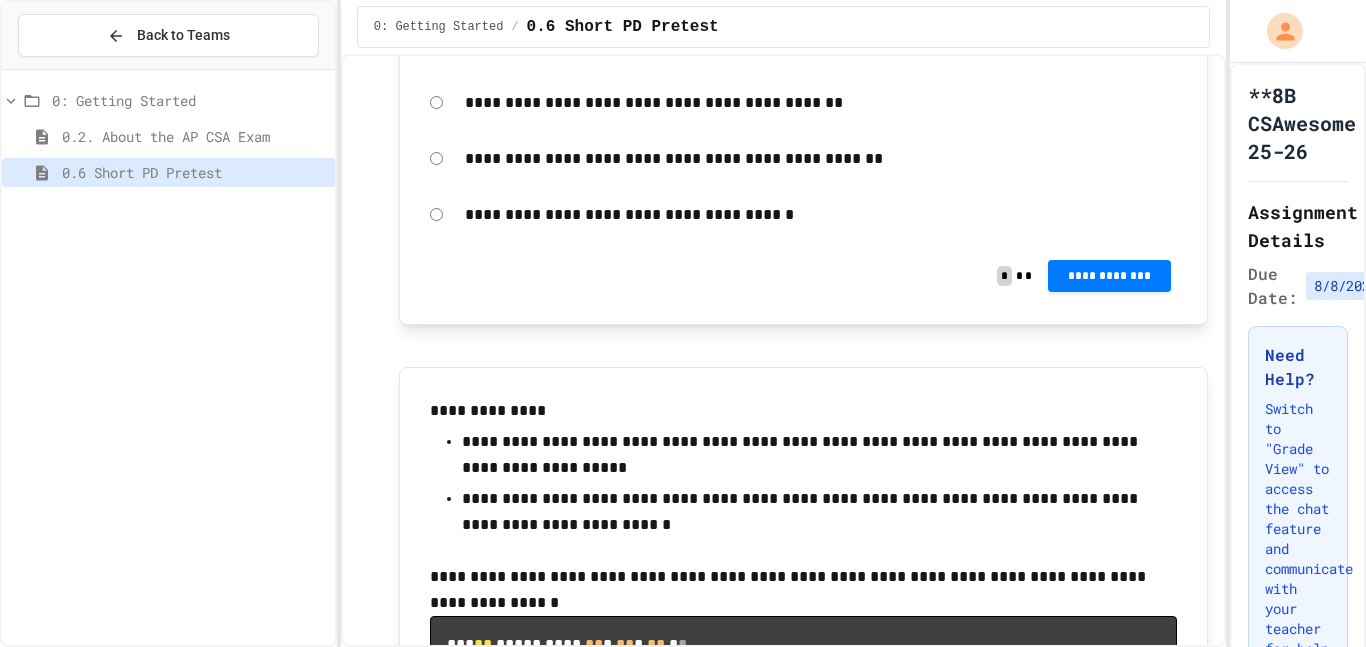 click on "**********" at bounding box center [821, -892] 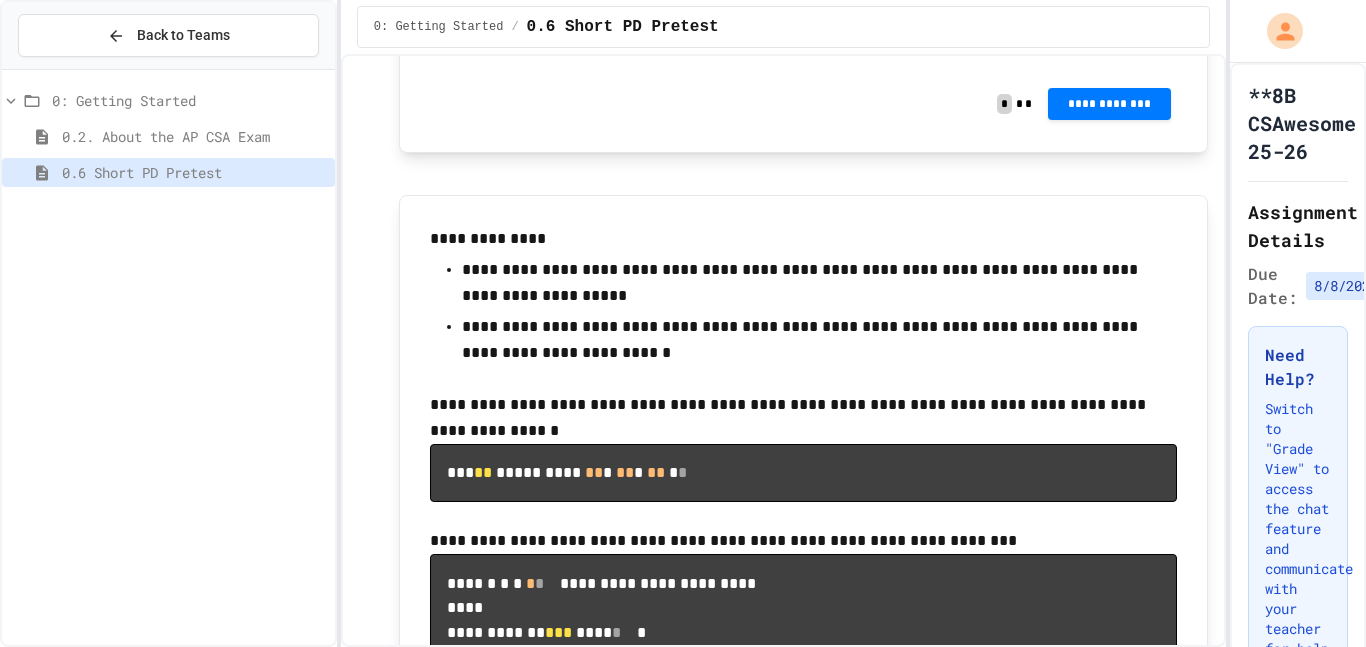 scroll, scrollTop: 11904, scrollLeft: 0, axis: vertical 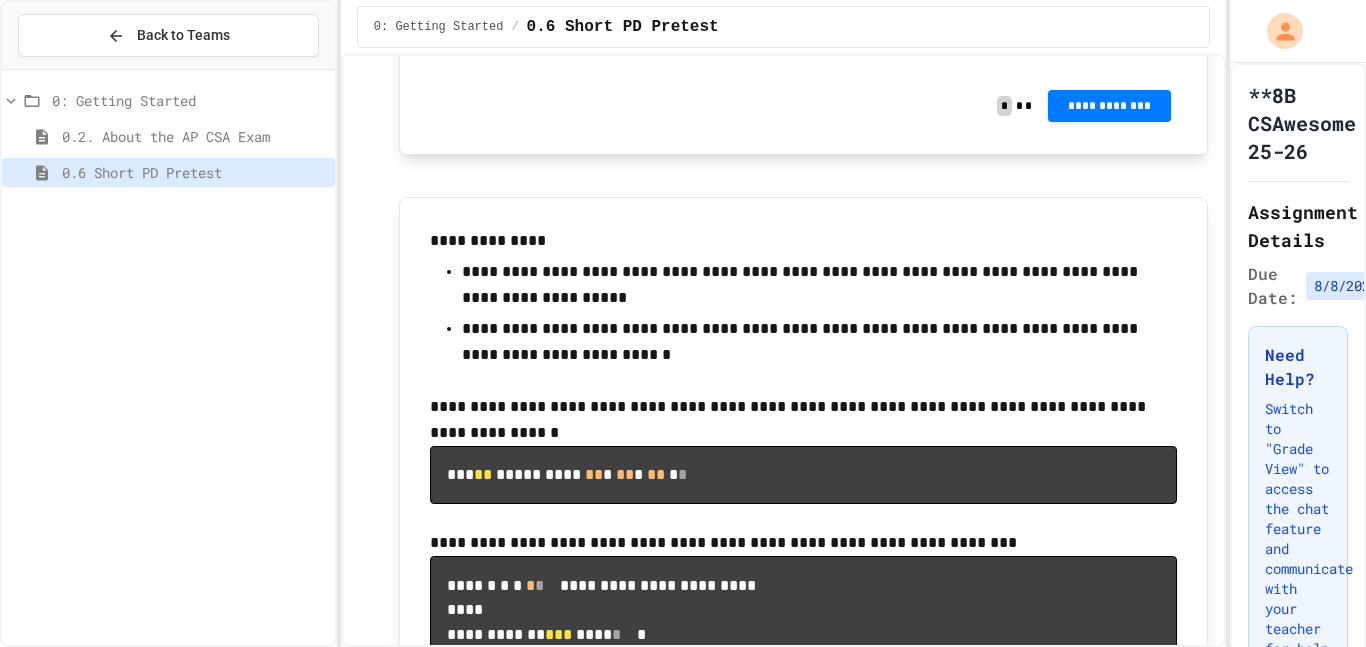 click on "**********" at bounding box center (1109, -890) 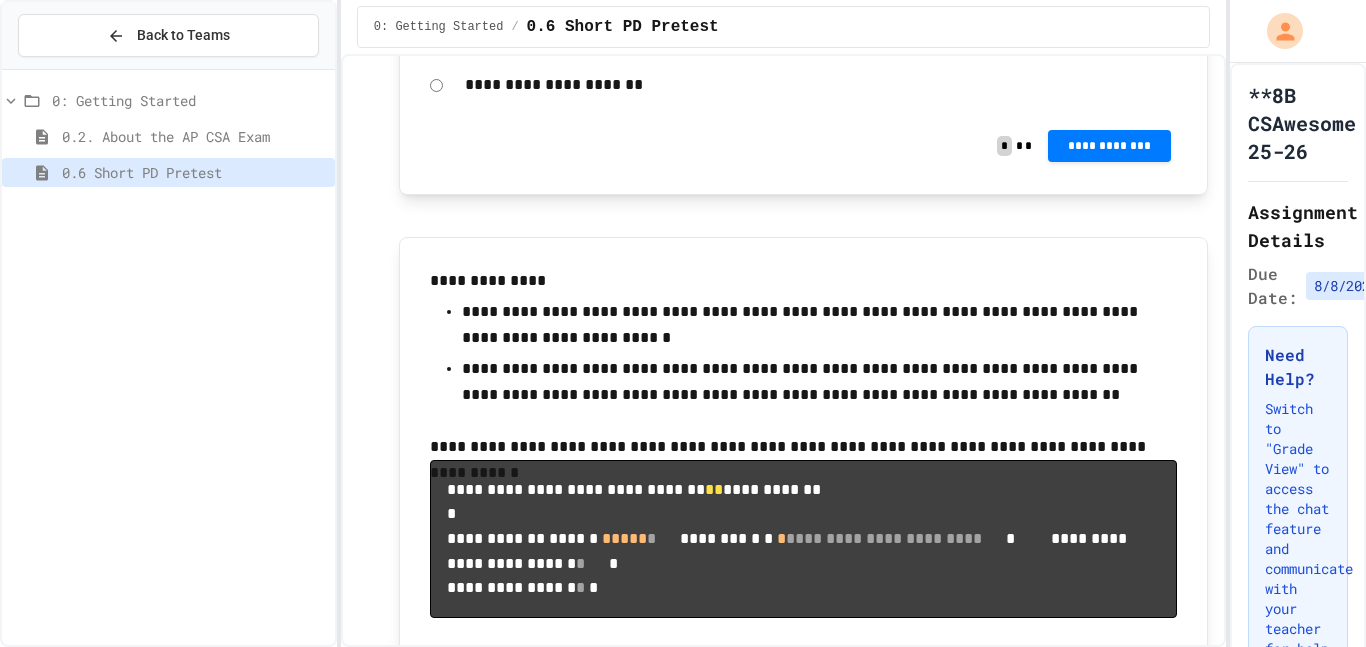 scroll, scrollTop: 12958, scrollLeft: 0, axis: vertical 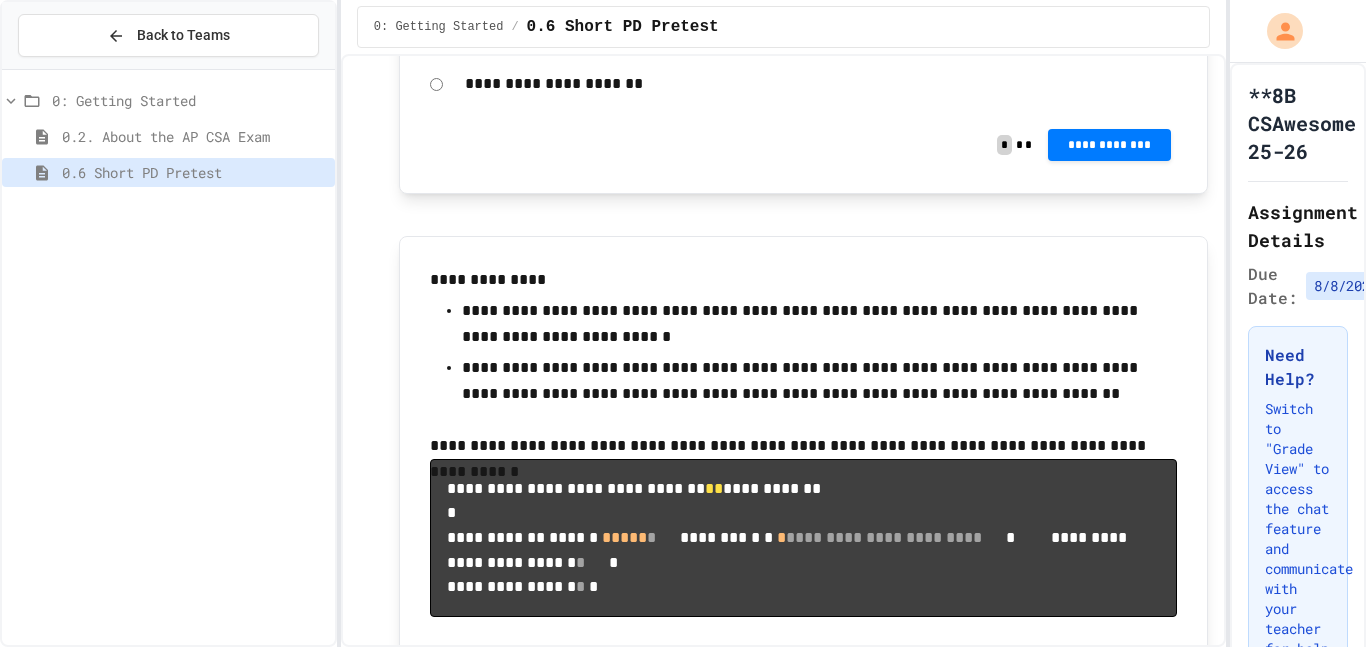 click on "**********" at bounding box center [1109, -948] 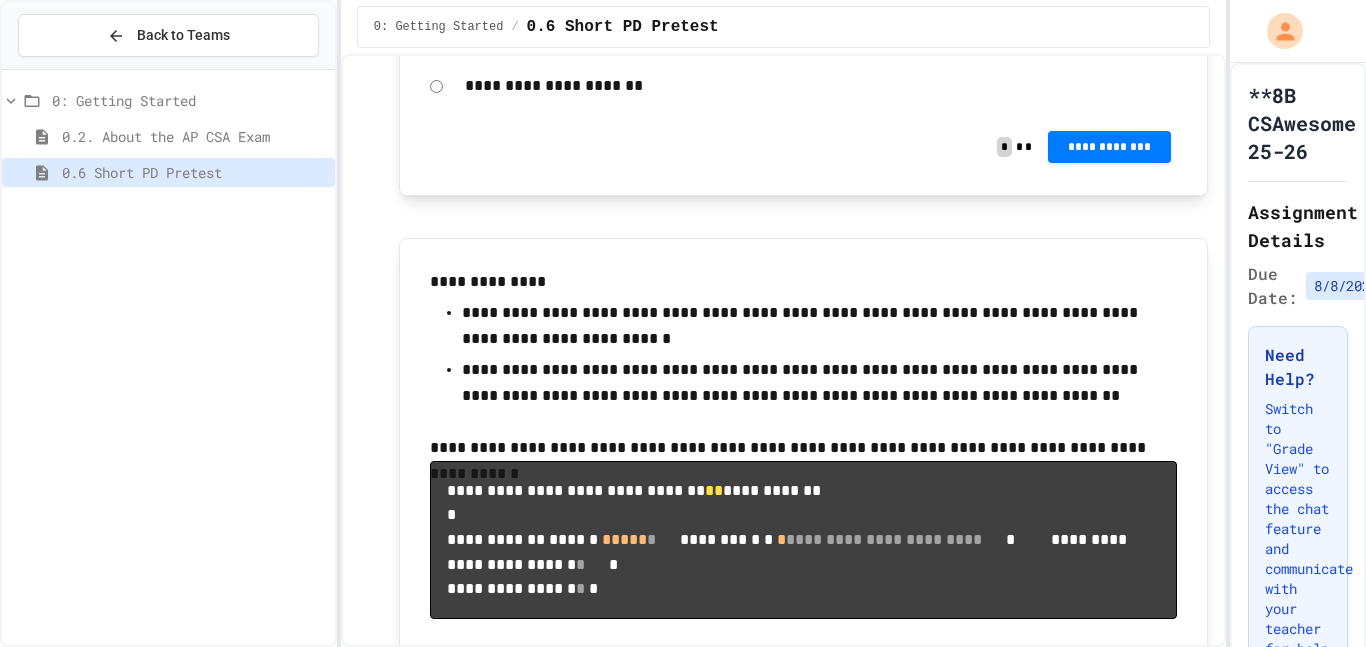click 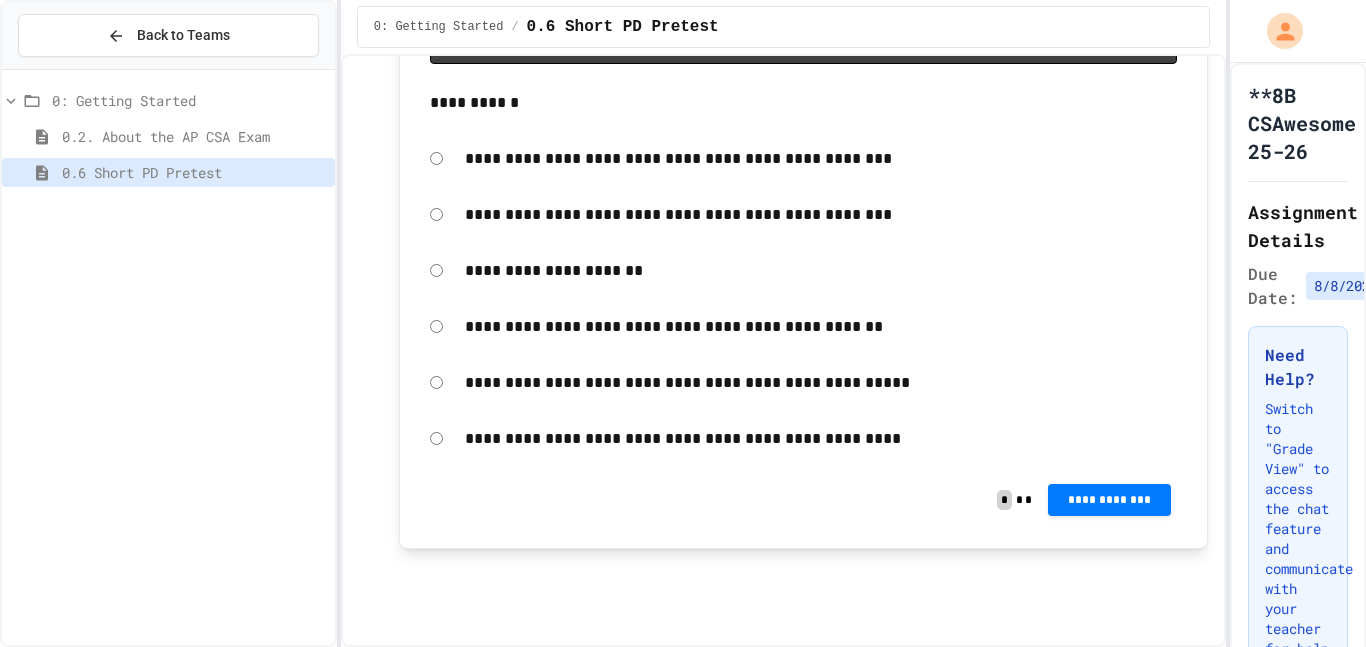 scroll, scrollTop: 14234, scrollLeft: 0, axis: vertical 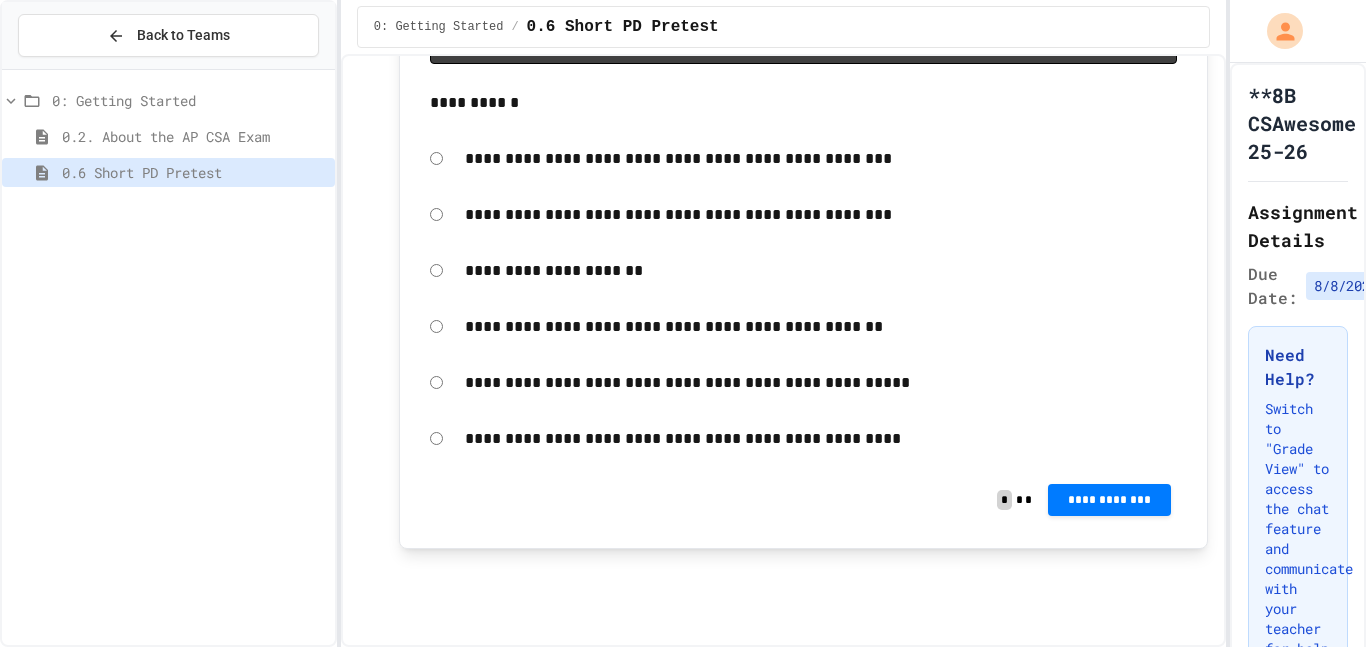 click on "**********" at bounding box center (1109, -410) 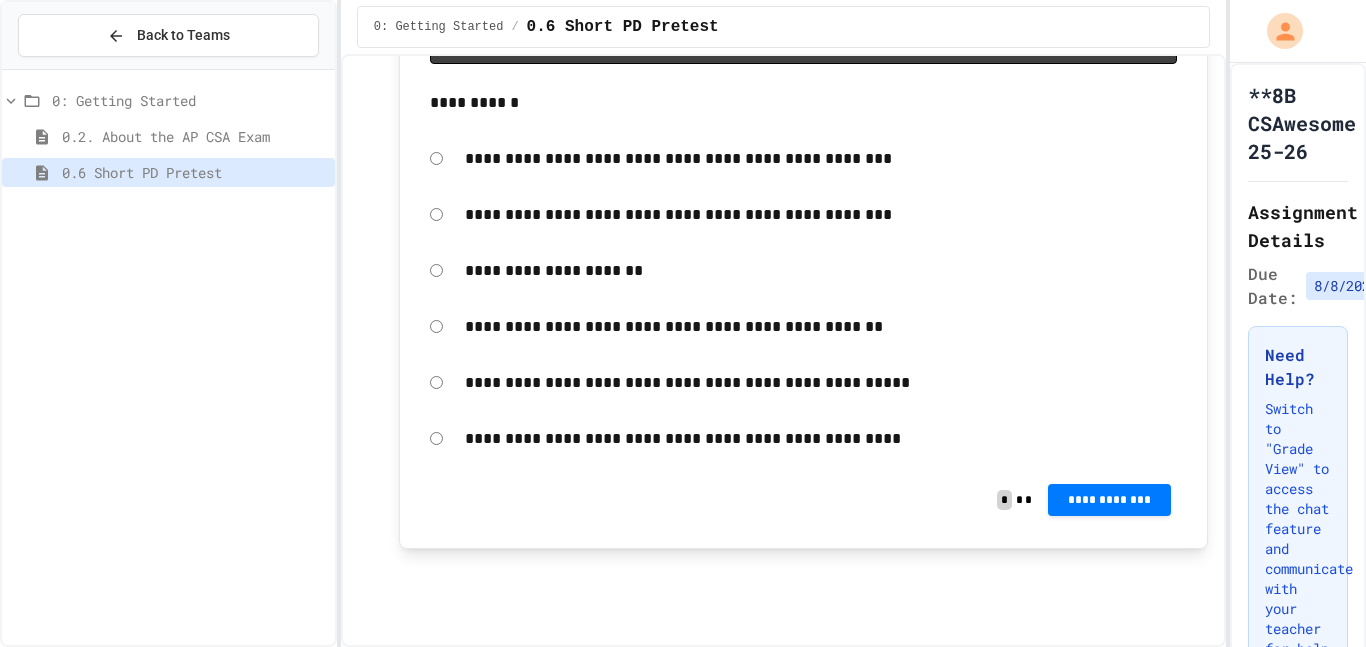 scroll, scrollTop: 15177, scrollLeft: 0, axis: vertical 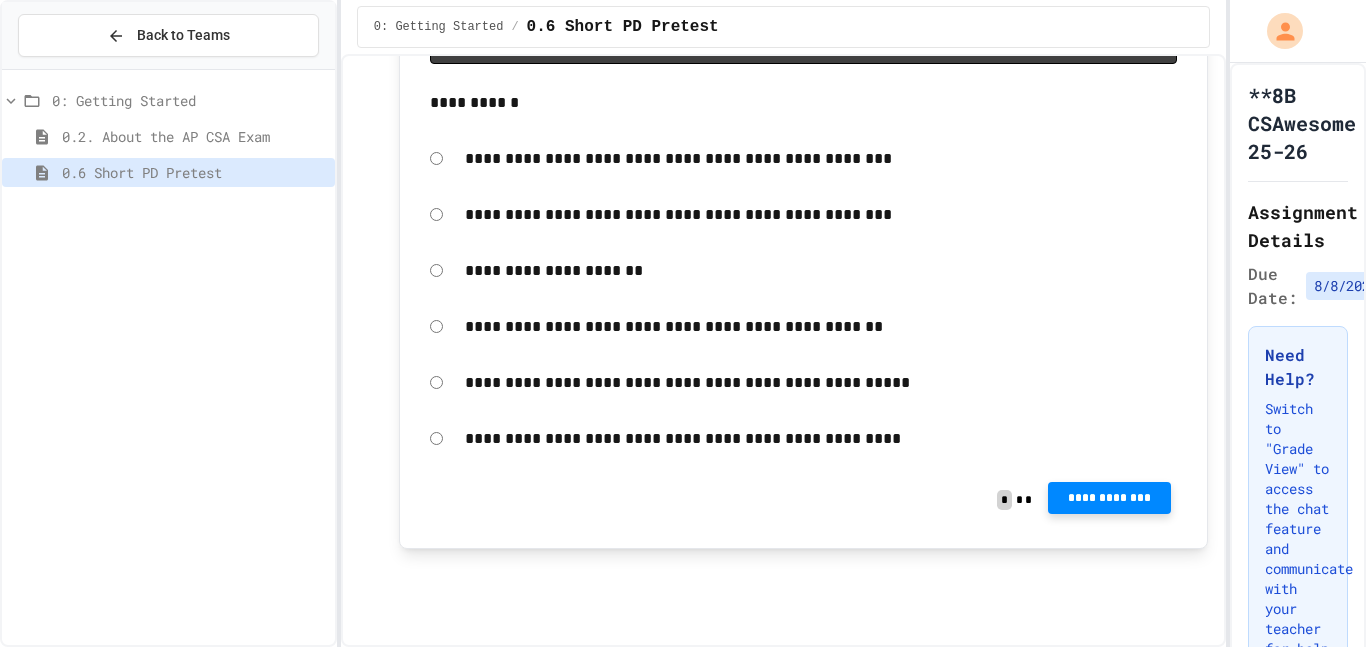 click on "**********" at bounding box center (1109, 498) 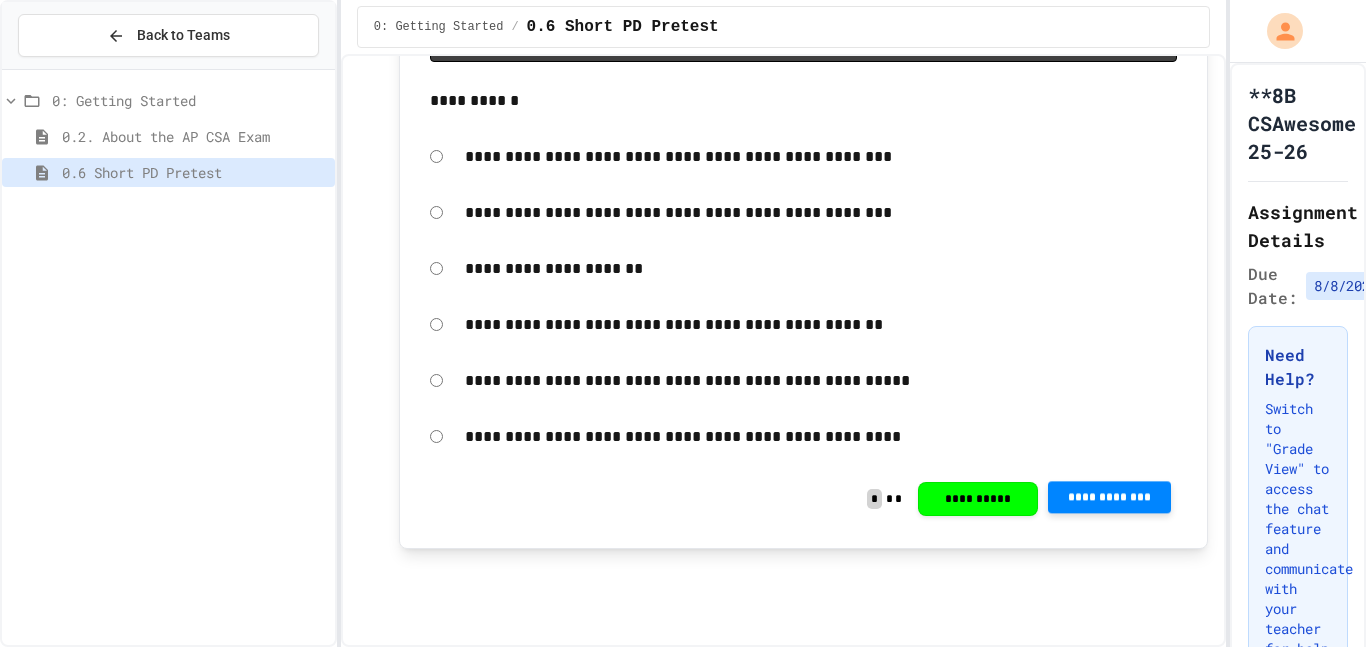 click 